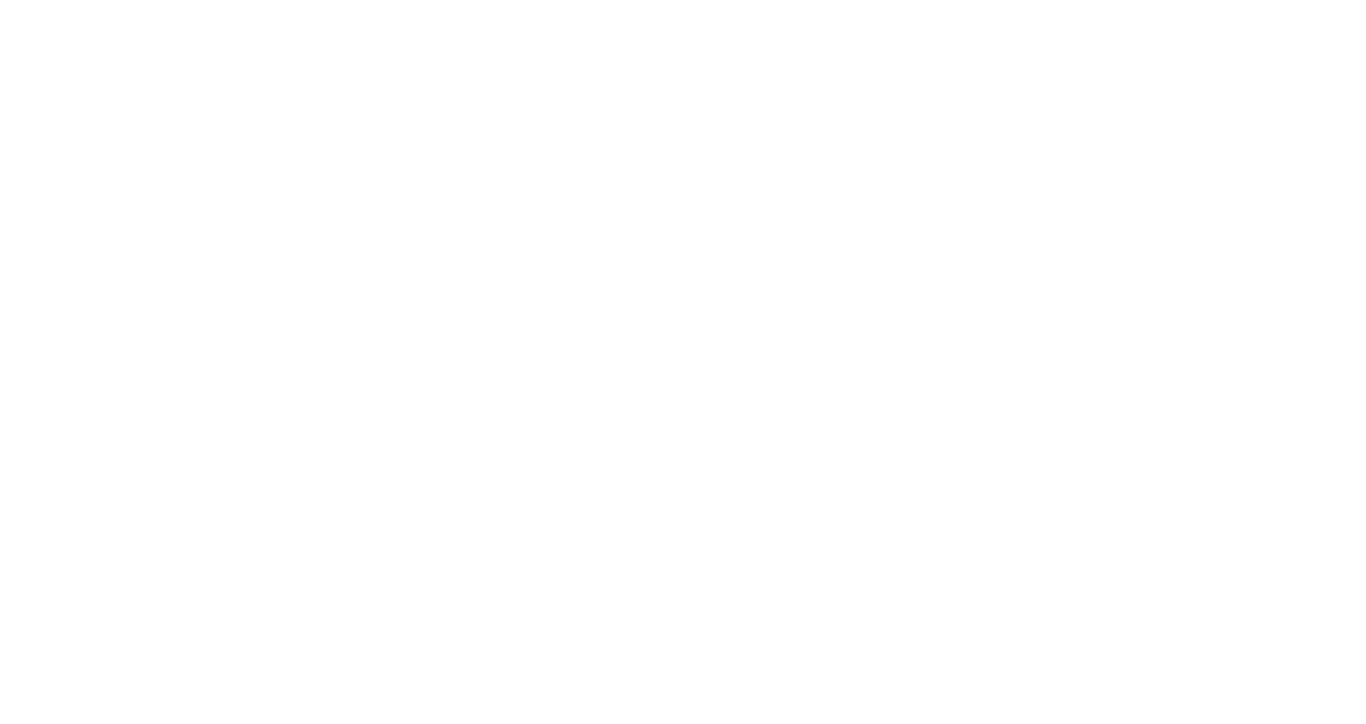 scroll, scrollTop: 0, scrollLeft: 0, axis: both 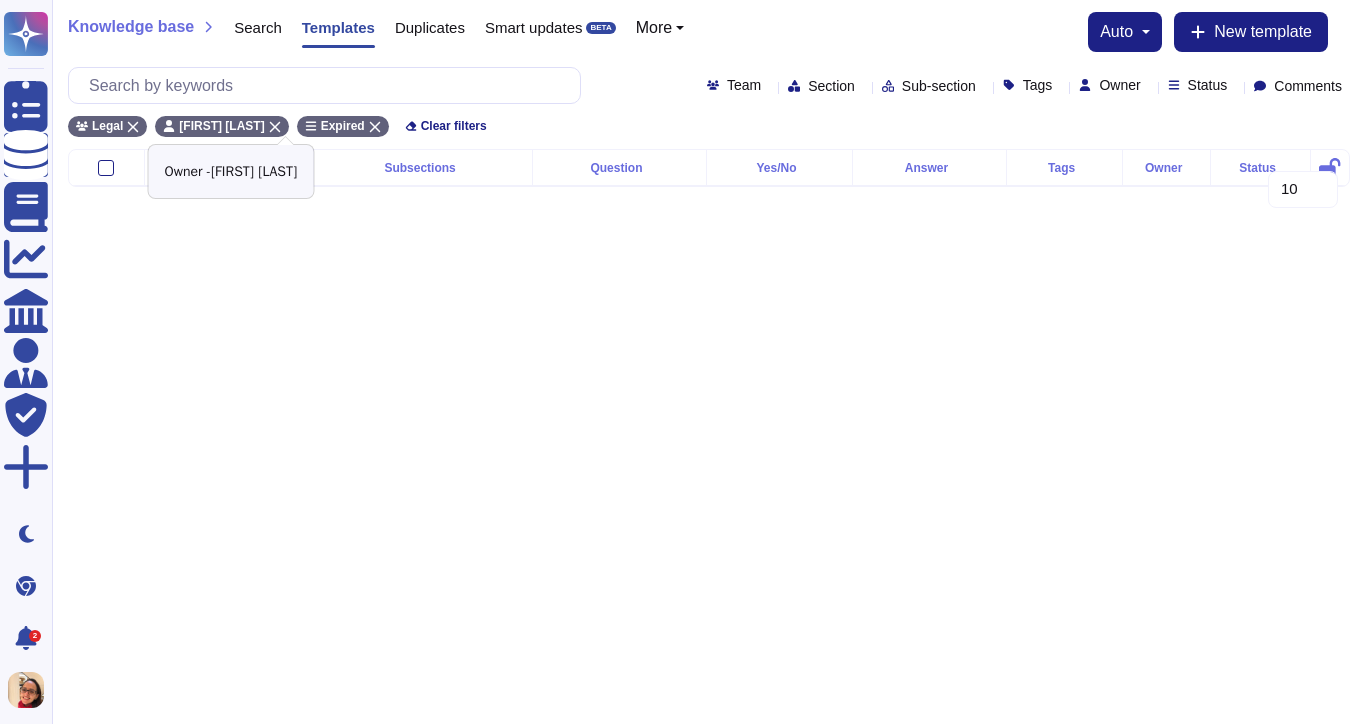click 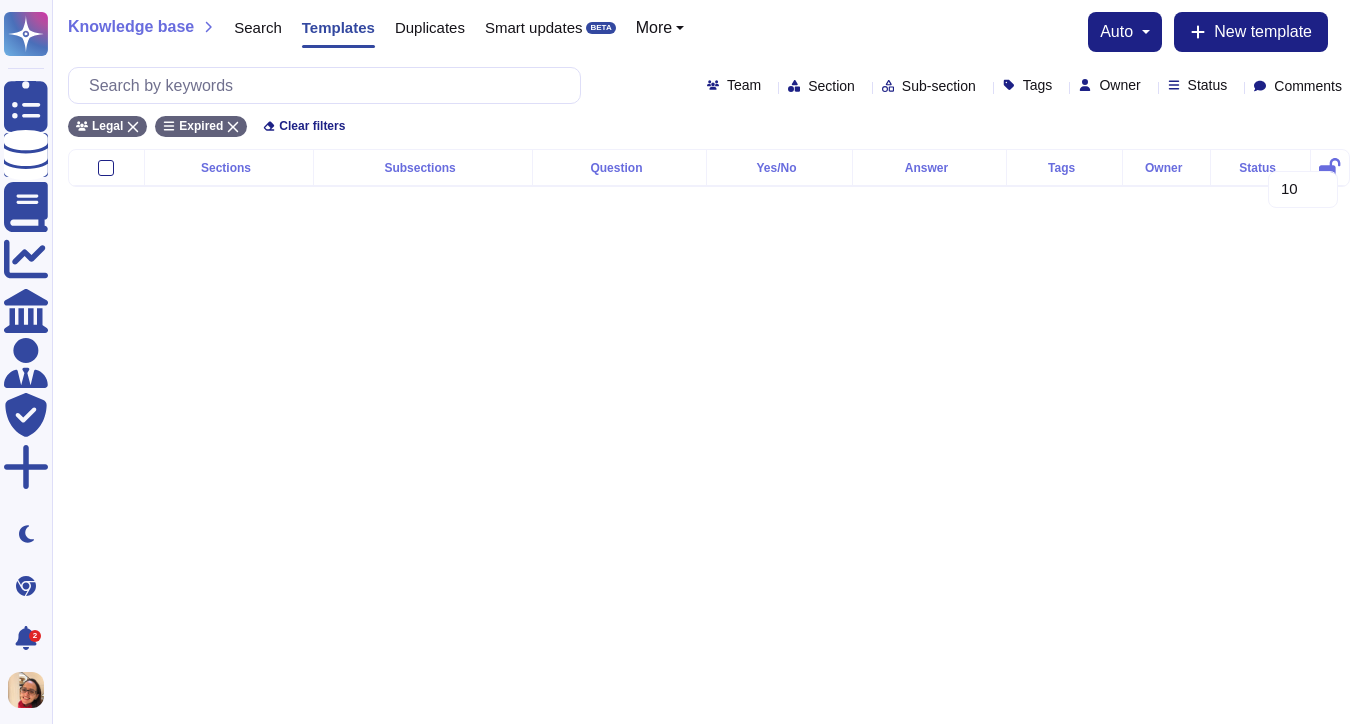 click on "Legal Expired Clear filters" at bounding box center (709, 120) 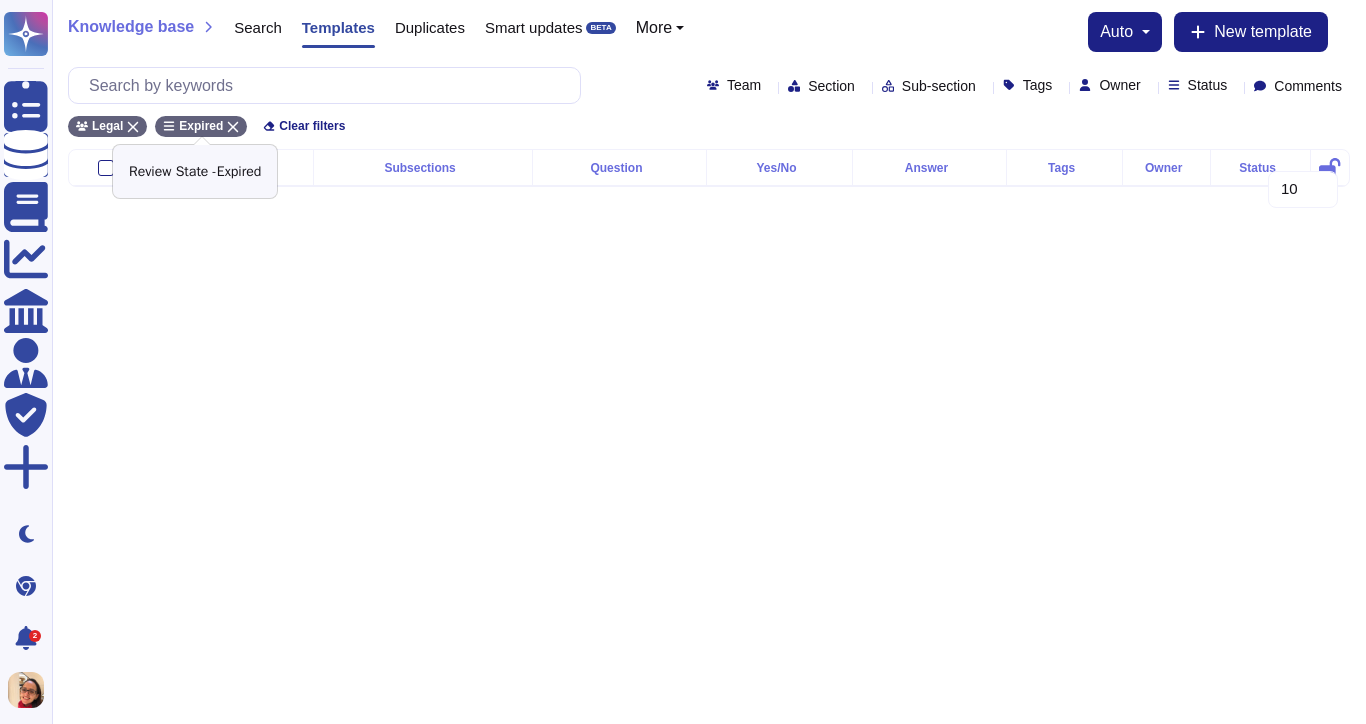 click 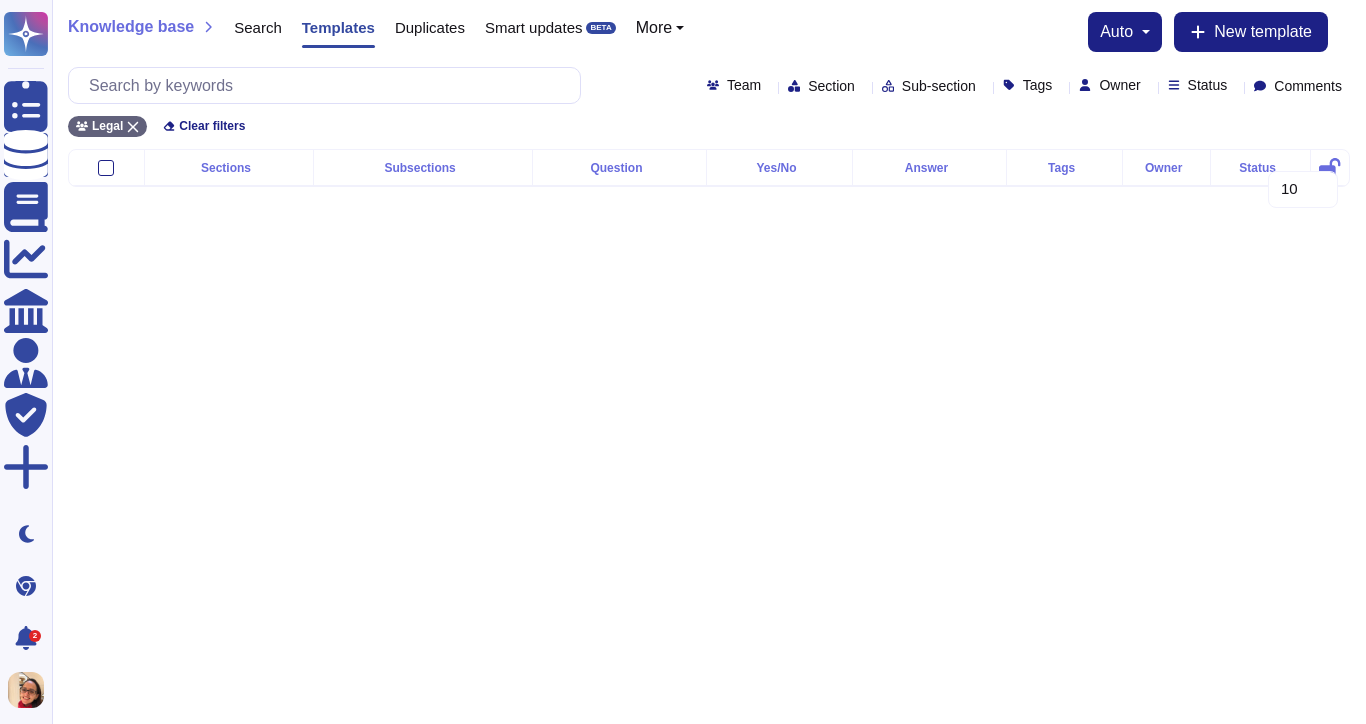 click on "Questionnaires Knowledge Base Documents Analytics CAIQ / SIG Admin Trust Center More Dark mode Chrome Extension 2 Notifications Profile Knowledge base Search Templates Duplicates Smart updates BETA More auto New template Team Section Sub-section Tags Owner Status Comments Legal Clear filters Sections  Subsections  Question  Yes/No  Answer  Tags  Owner  Status  10 20 30" at bounding box center (683, 109) 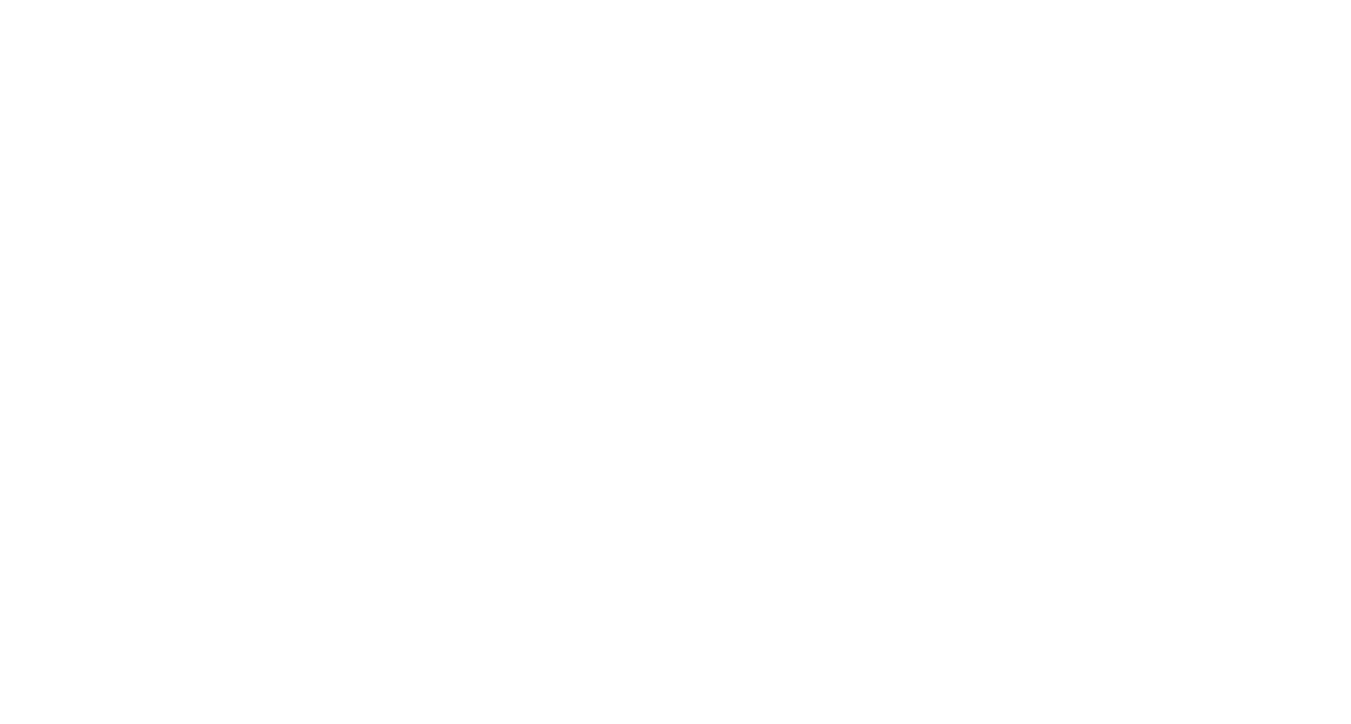 scroll, scrollTop: 0, scrollLeft: 0, axis: both 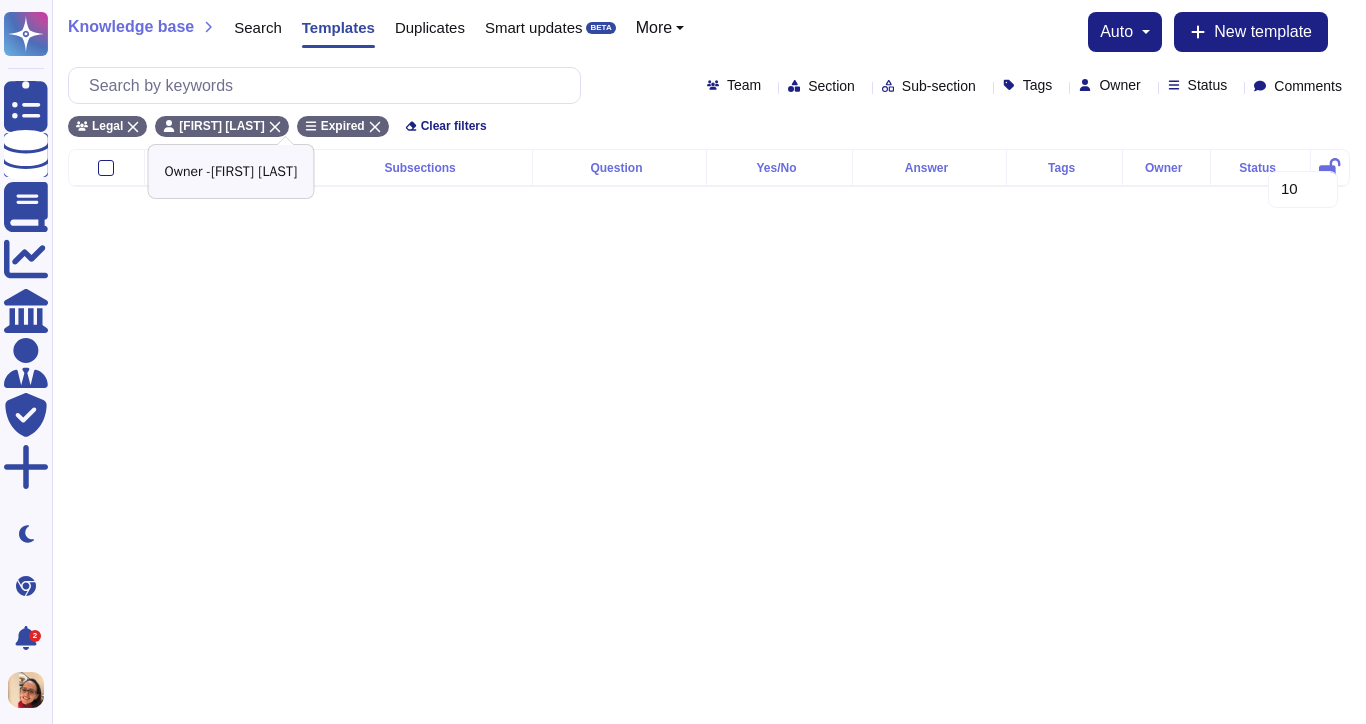 click 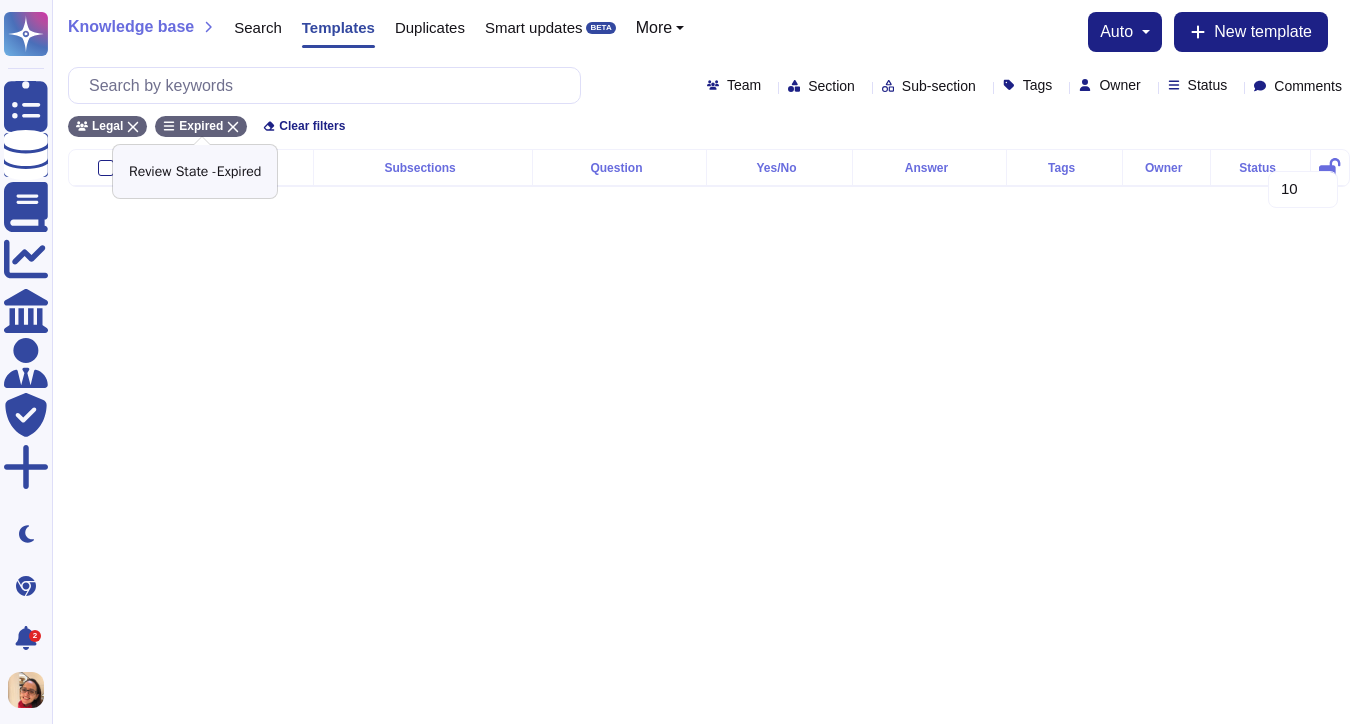 click 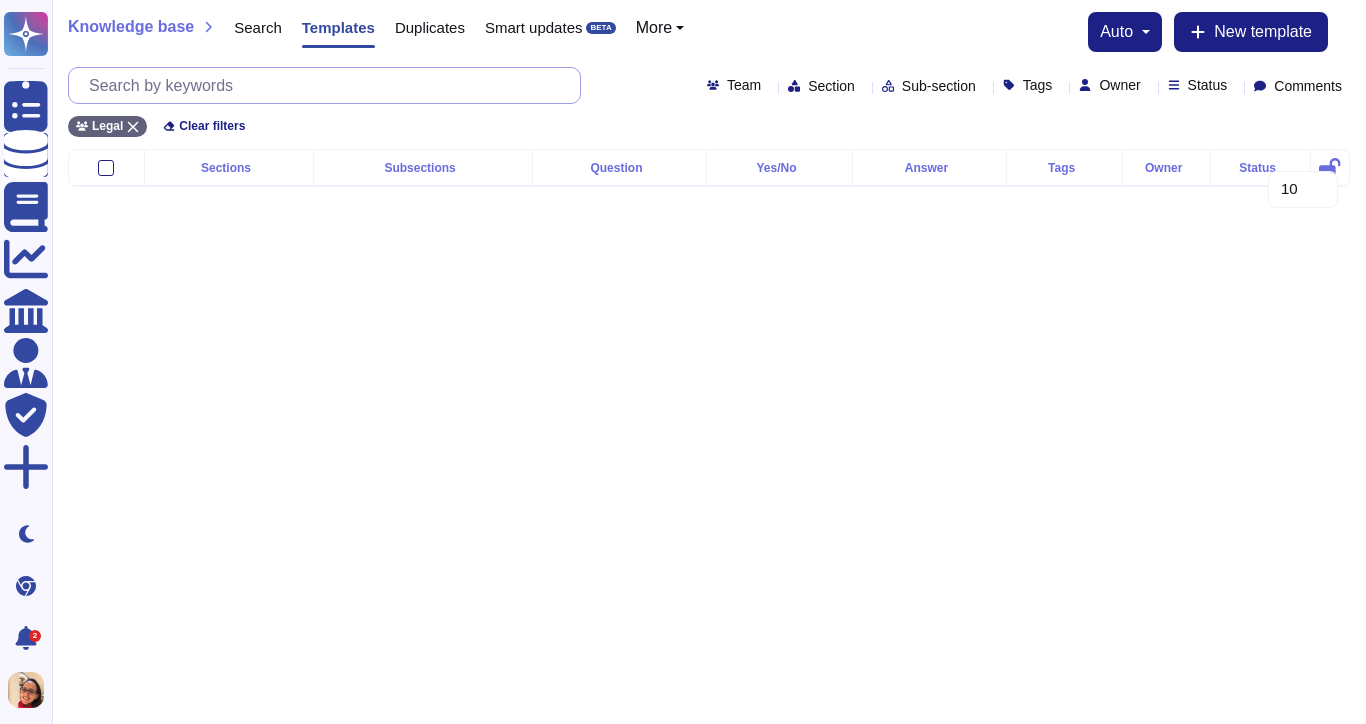 click at bounding box center [329, 85] 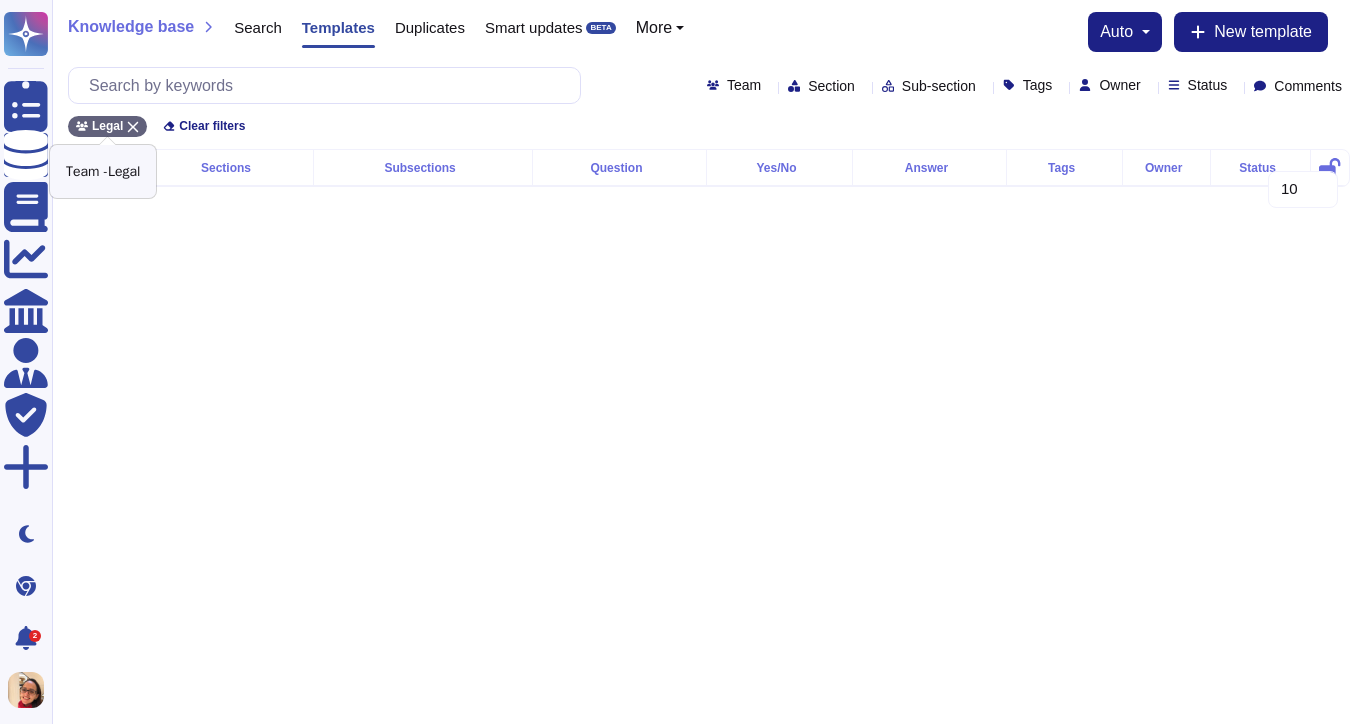 click 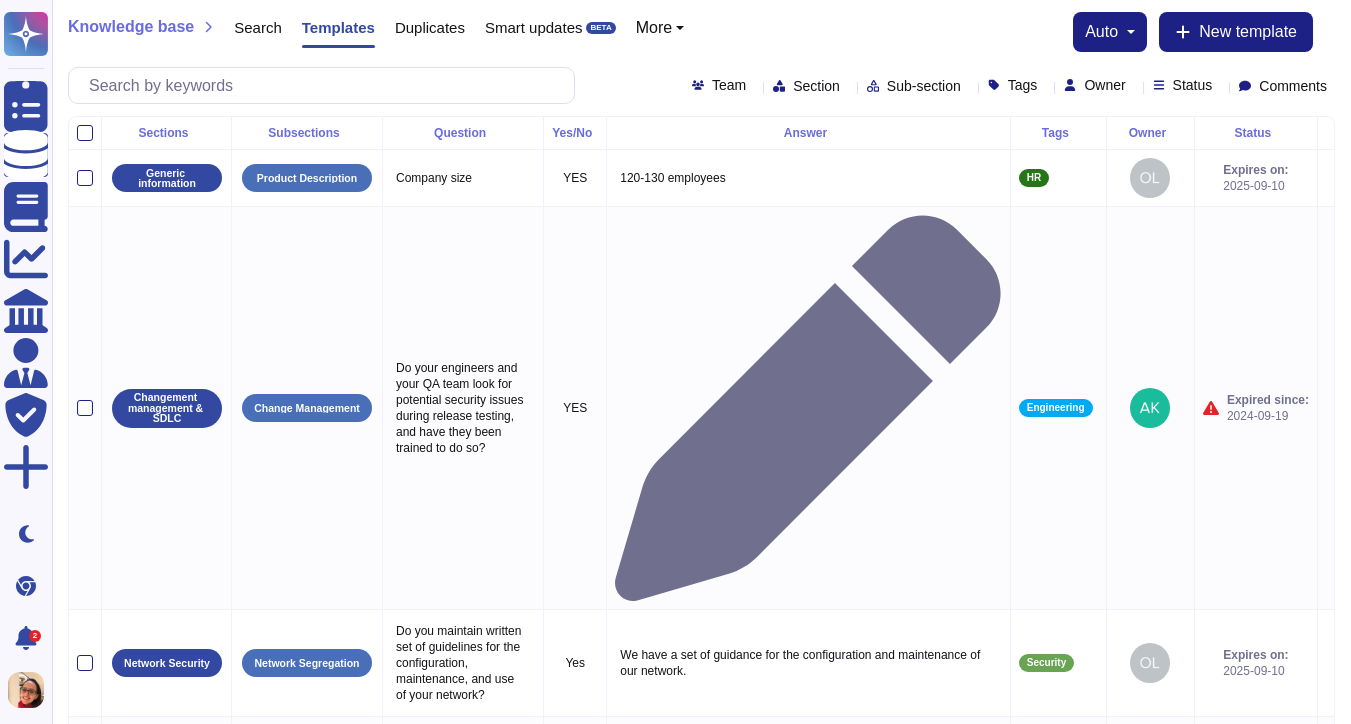 click on "Tags" at bounding box center (1017, 85) 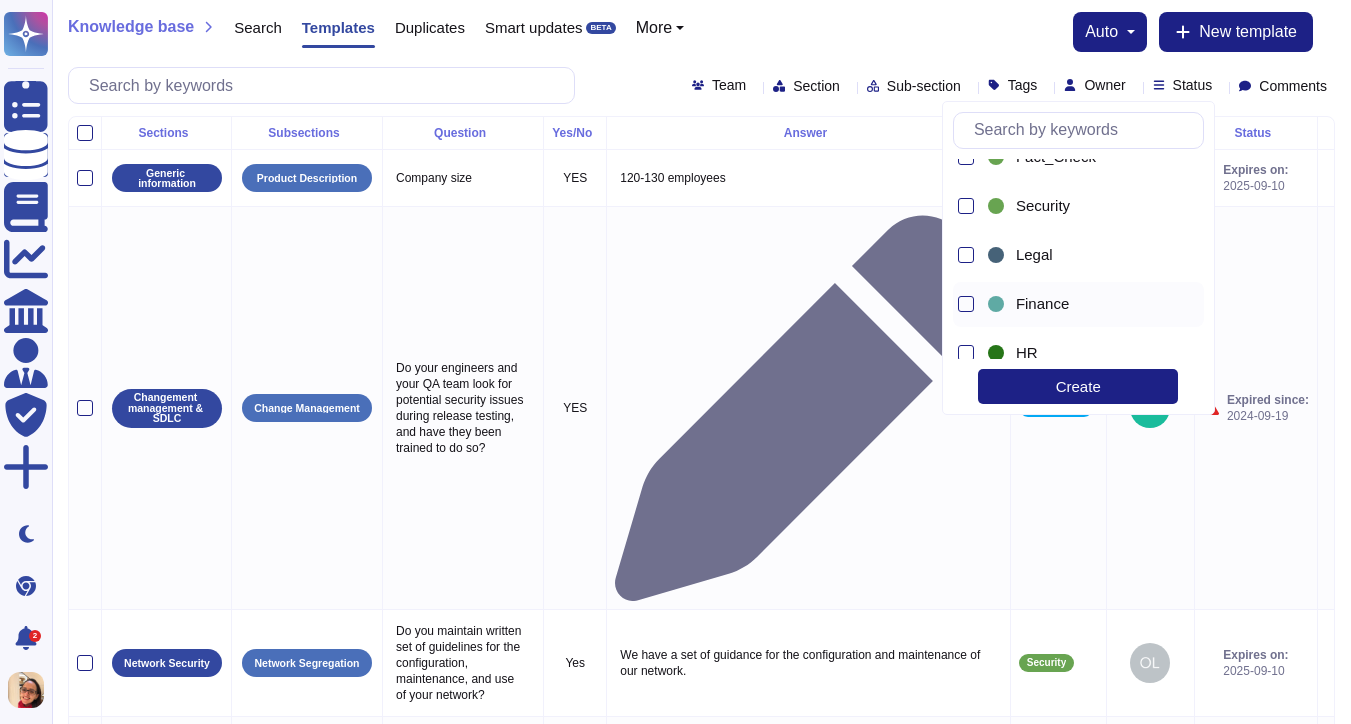 scroll, scrollTop: 175, scrollLeft: 0, axis: vertical 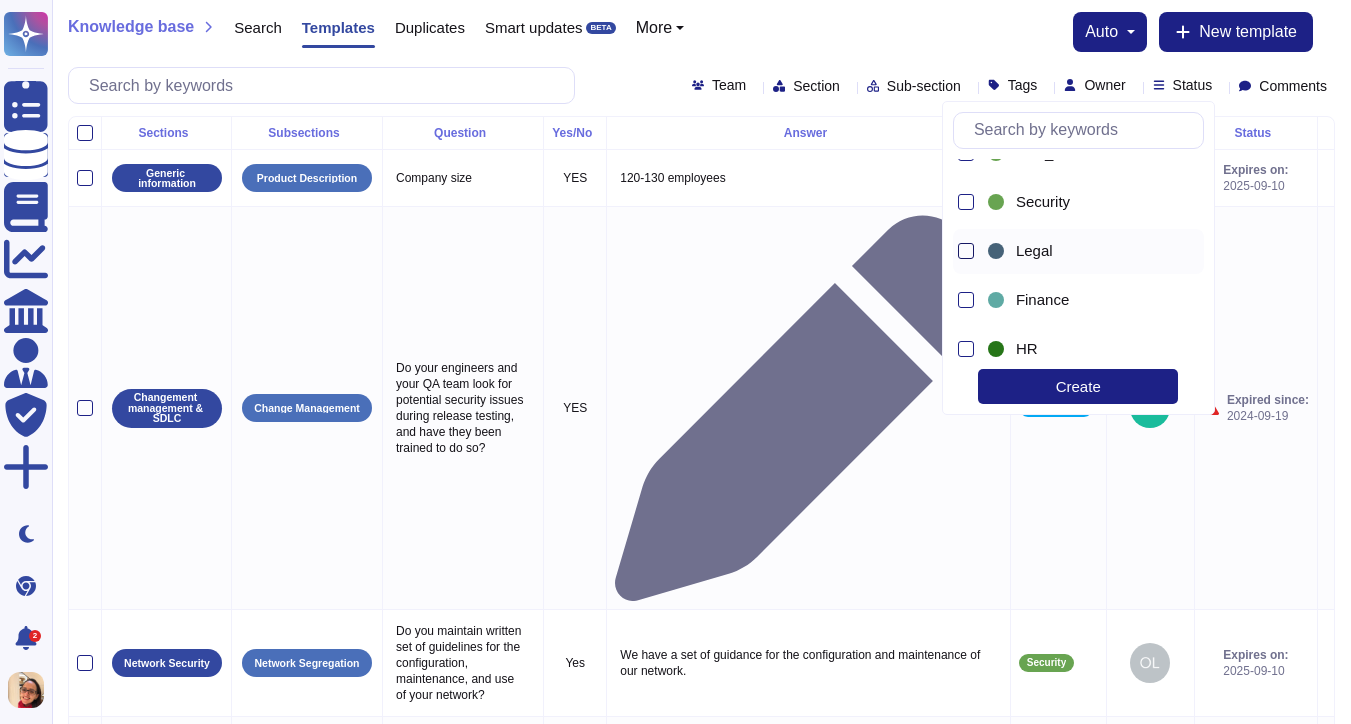 click at bounding box center [966, 251] 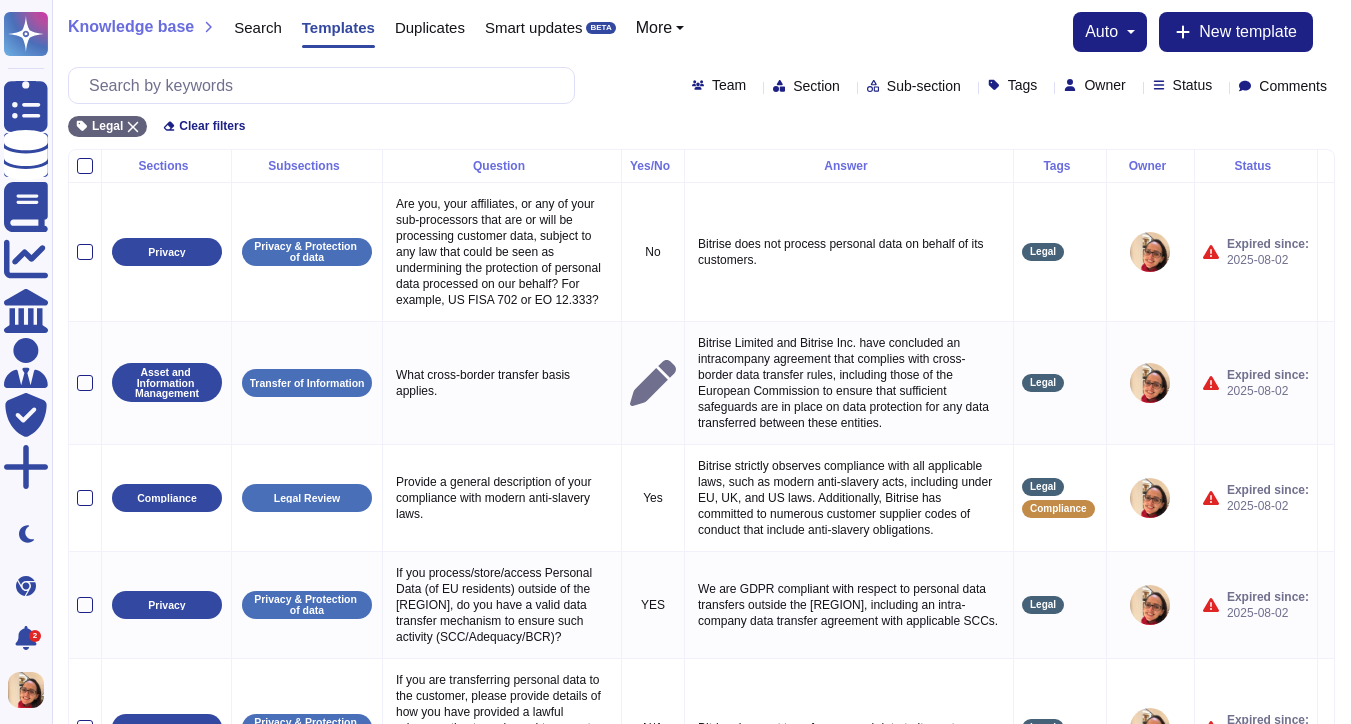 click on "Legal Clear filters" at bounding box center (701, 120) 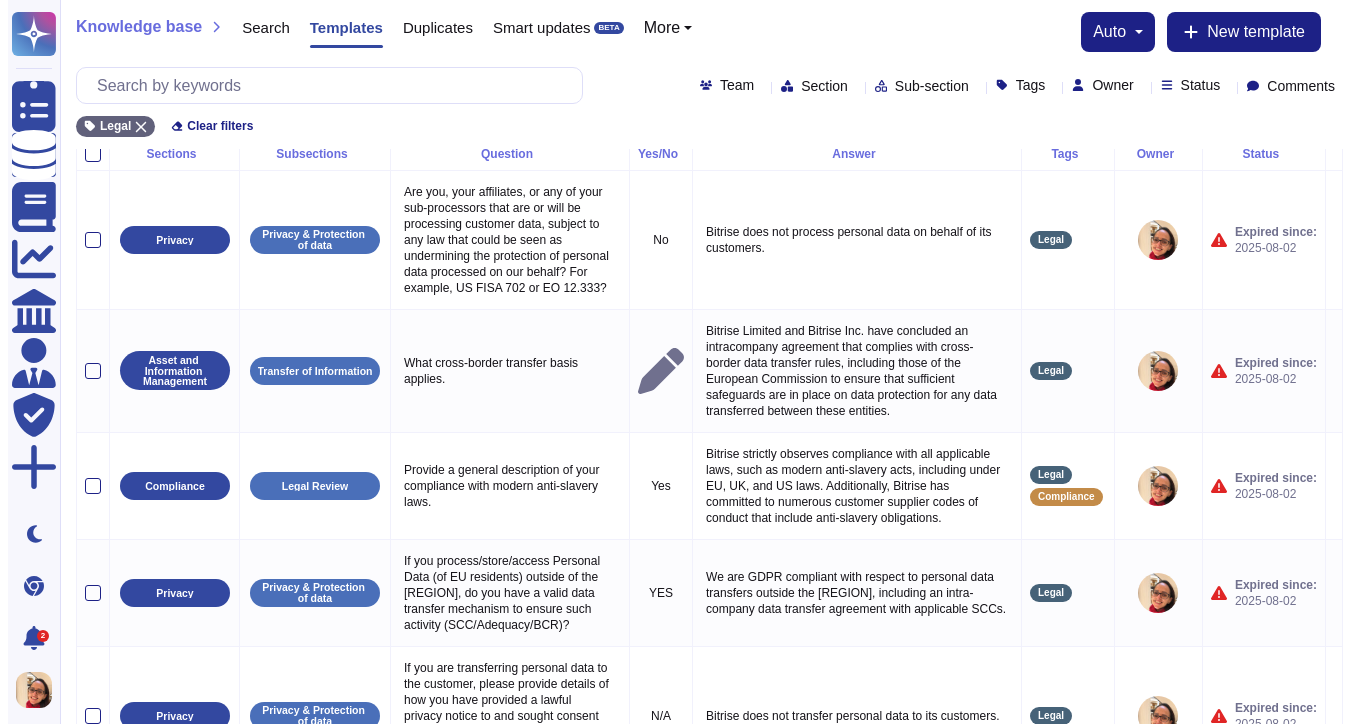 scroll, scrollTop: 0, scrollLeft: 0, axis: both 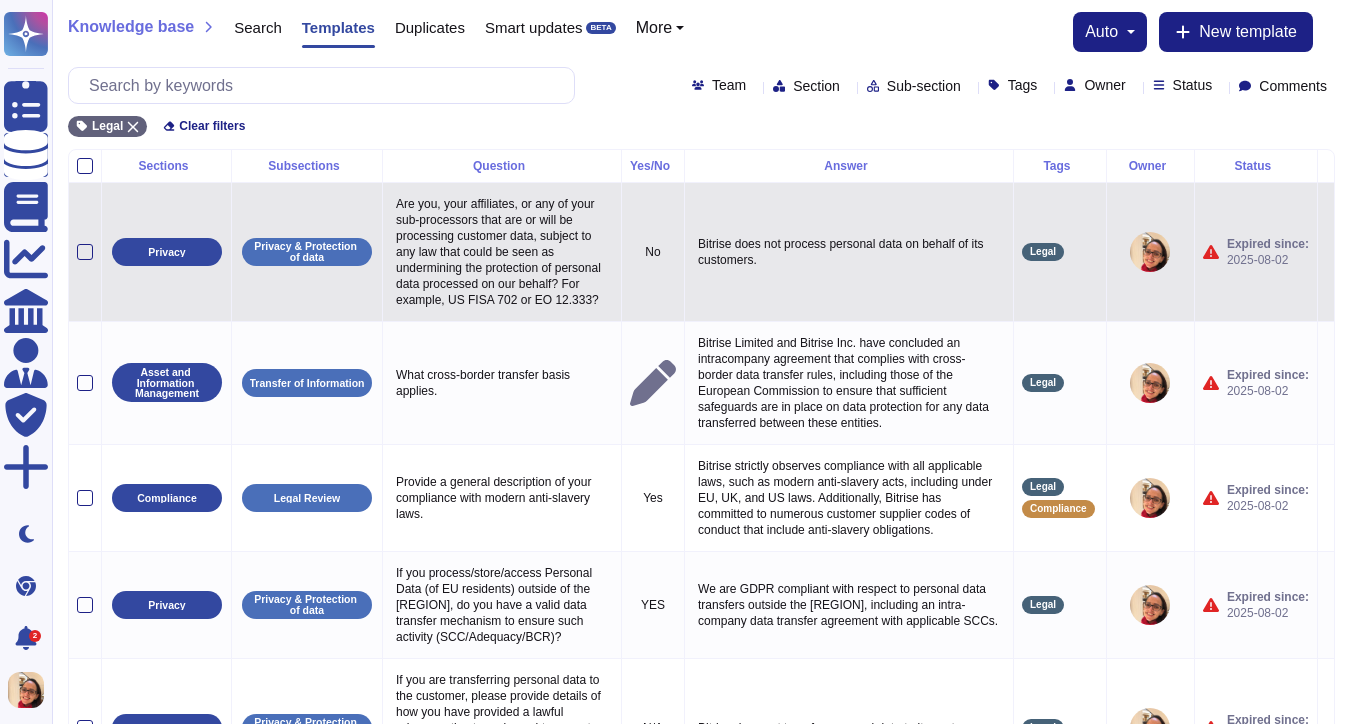 click 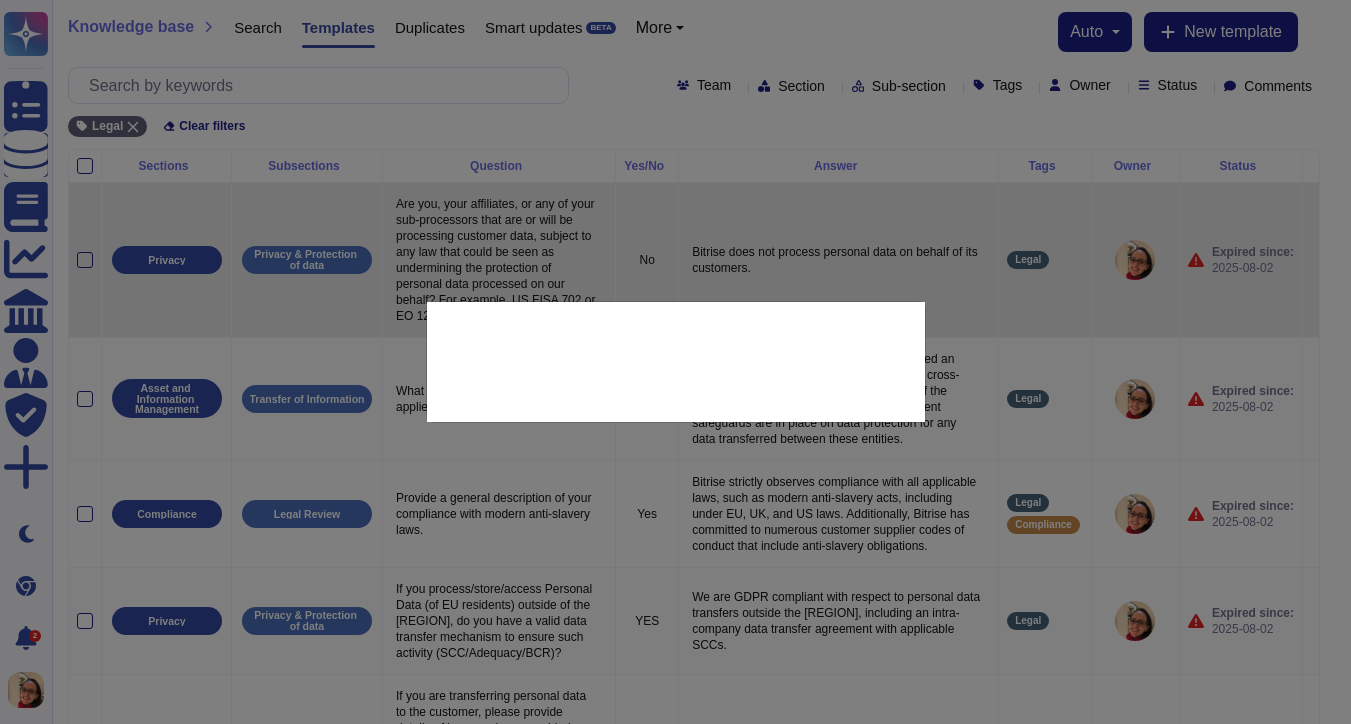 type on "Are you, your affiliates, or any of your sub-processors that are or will be processing customer data, subject to any law that could be seen as undermining the protection of personal data processed on our behalf? For example, US FISA 702 or EO 12.333?" 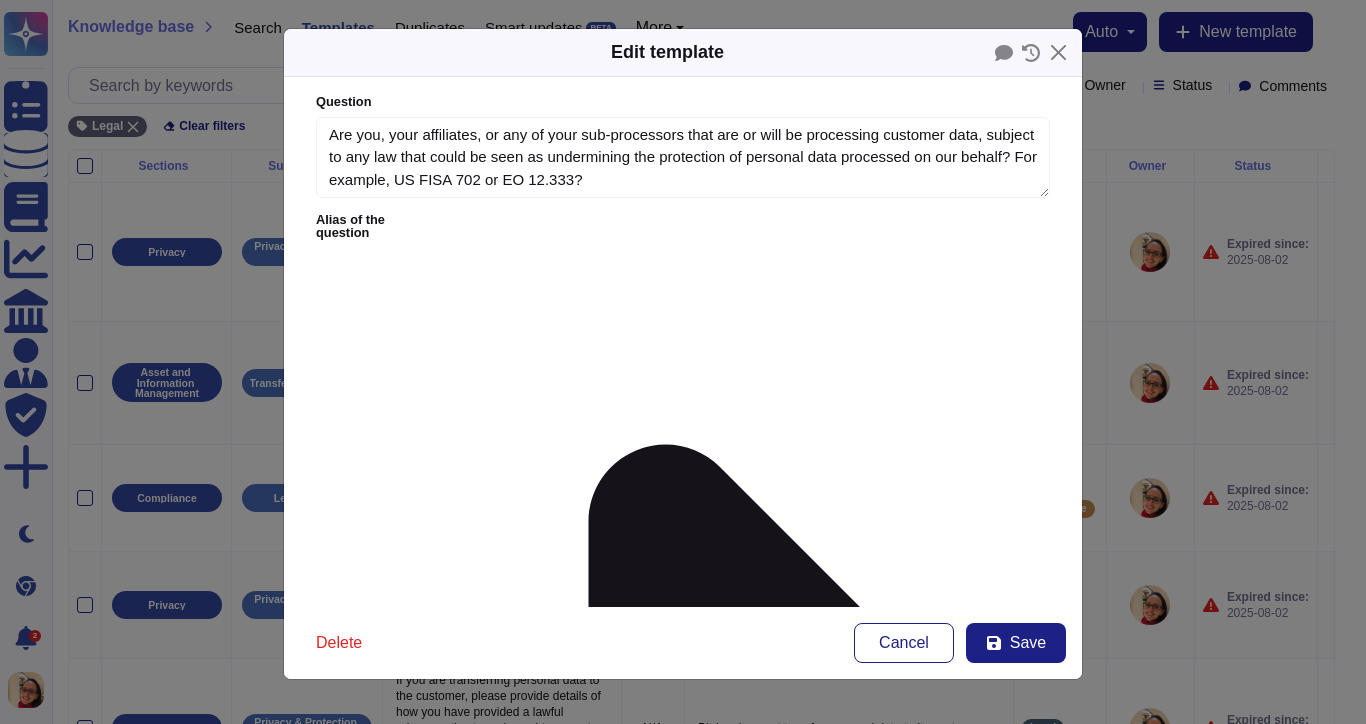 type on "Are you, your affiliates, or any of your sub-processors that are or will be processing customer data, subject to any law that could be seen as undermining the protection of personal data processed on our behalf? For example, US FISA 702 or EO 12.333?" 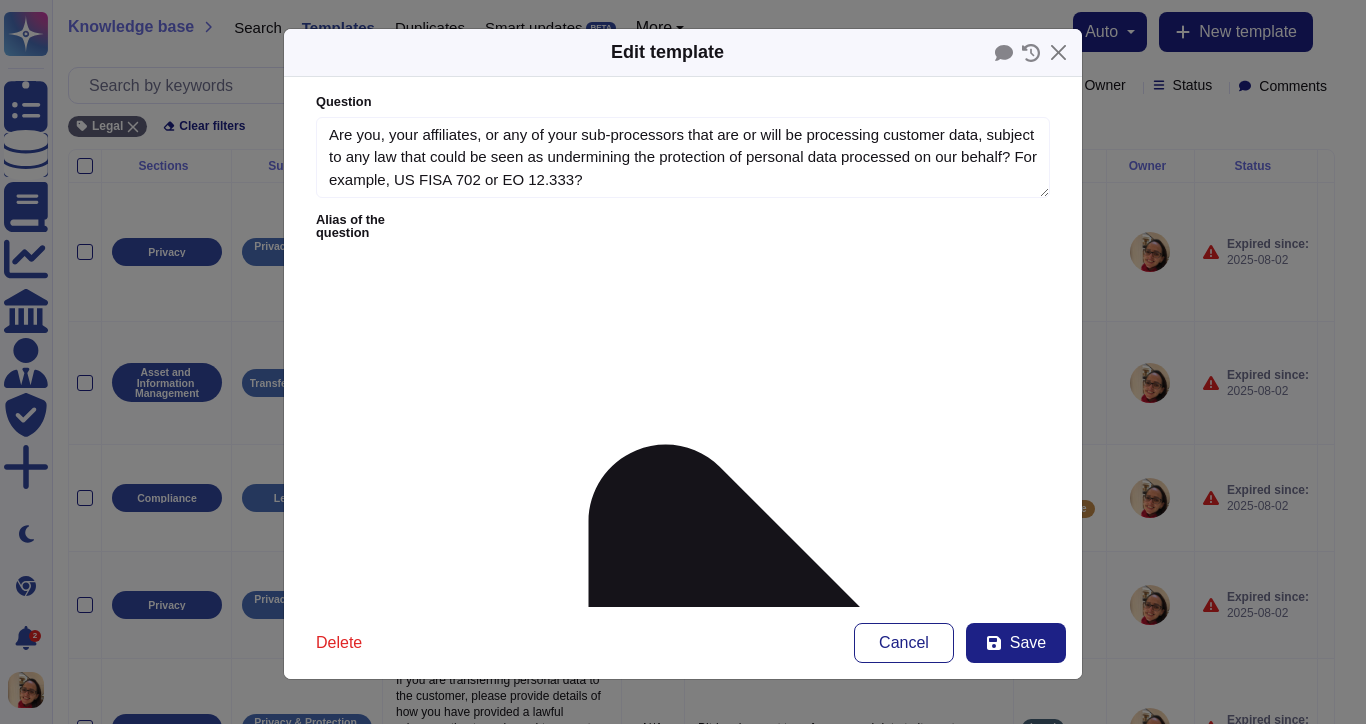 click at bounding box center [435, 1650] 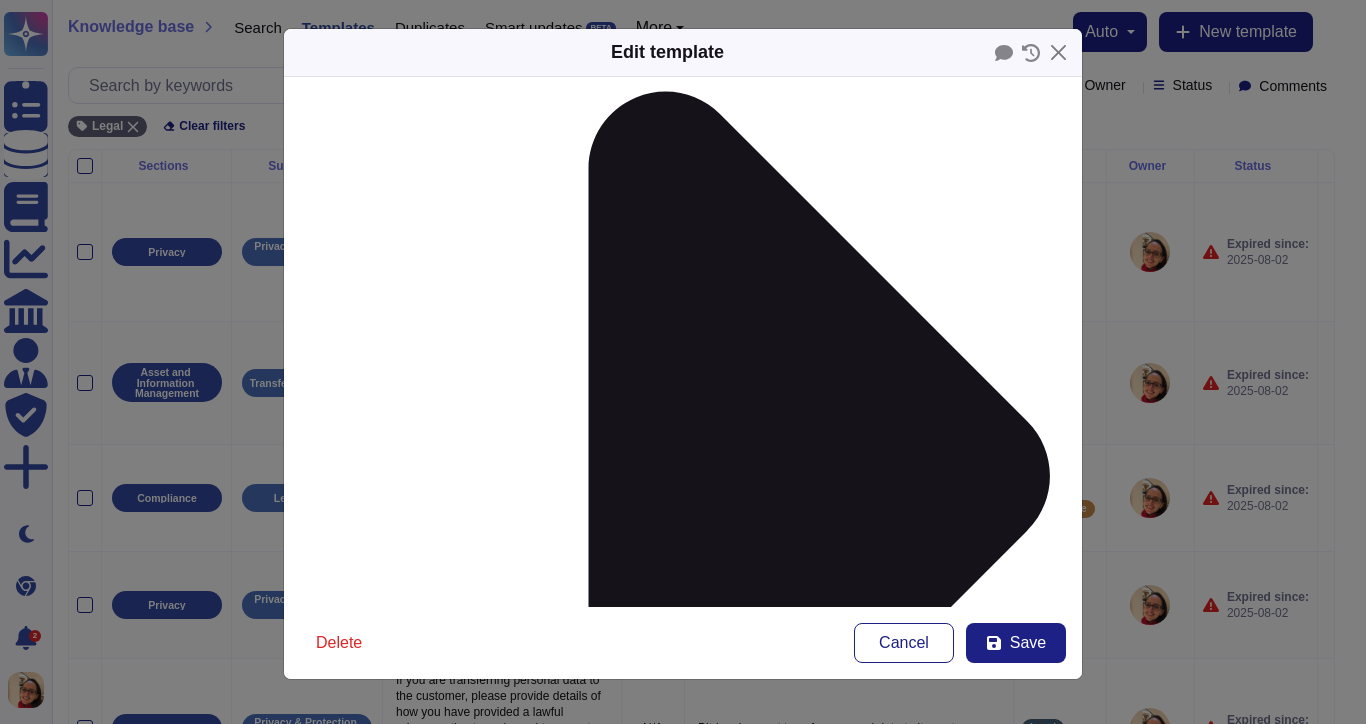 scroll, scrollTop: 355, scrollLeft: 0, axis: vertical 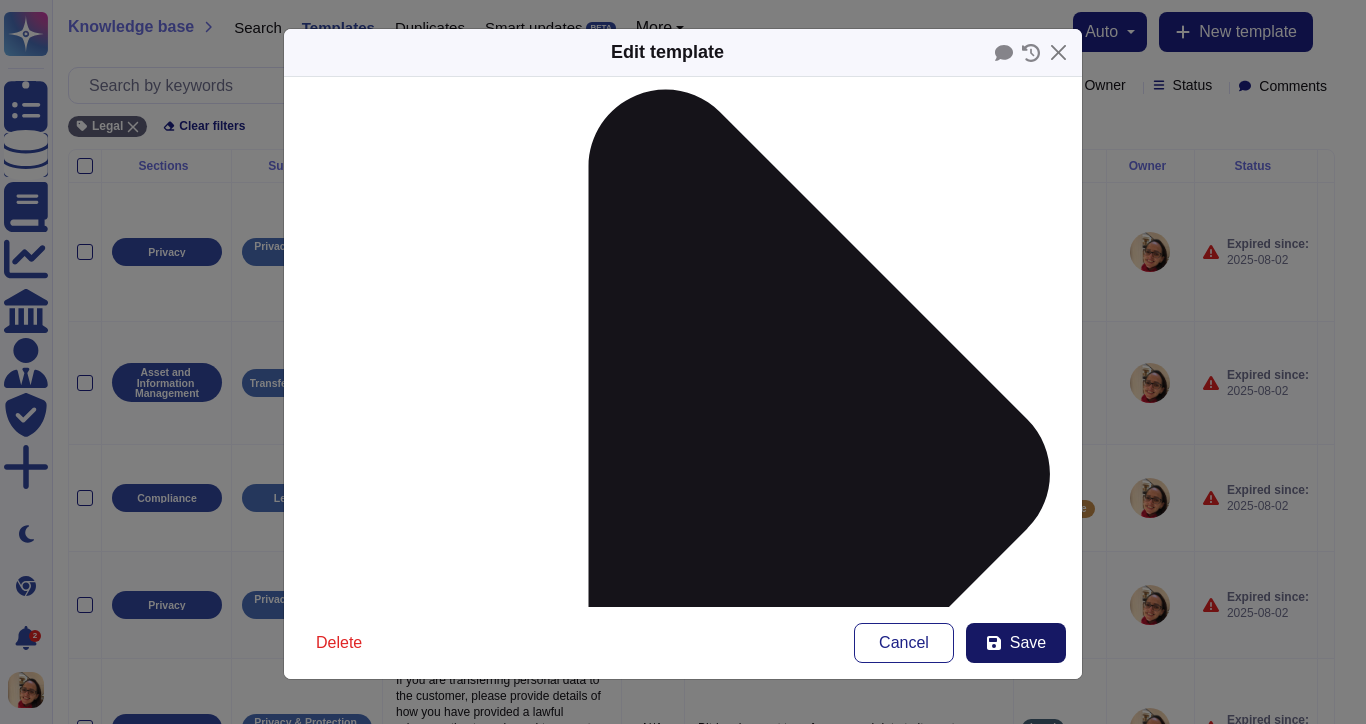 click on "Save" at bounding box center (1028, 643) 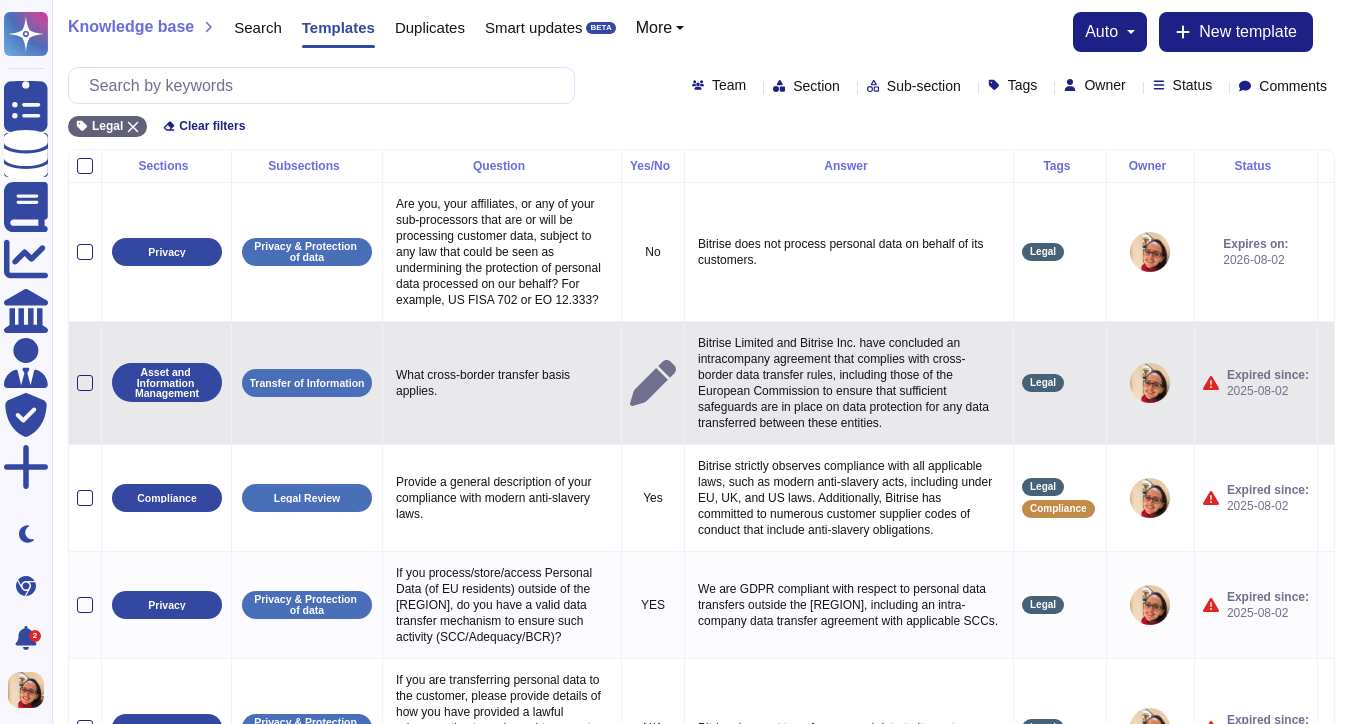 click 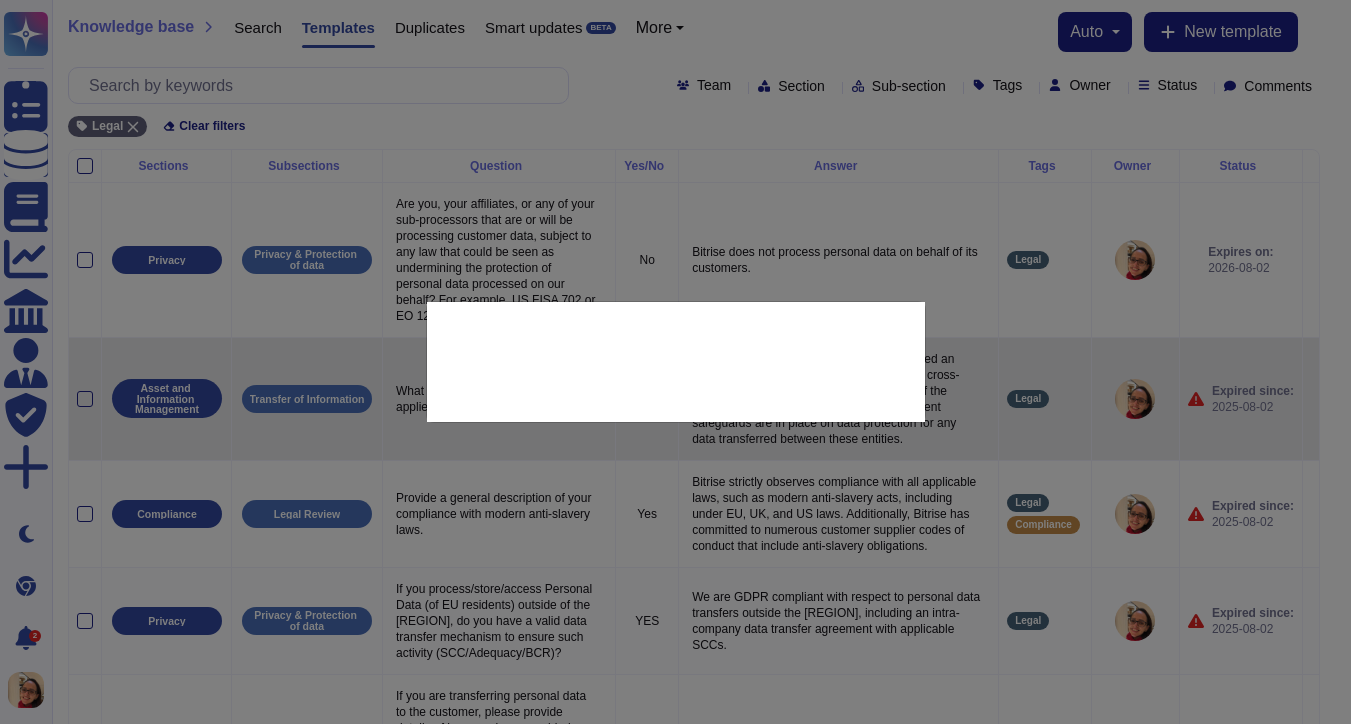 type on "What cross-border transfer basis applies." 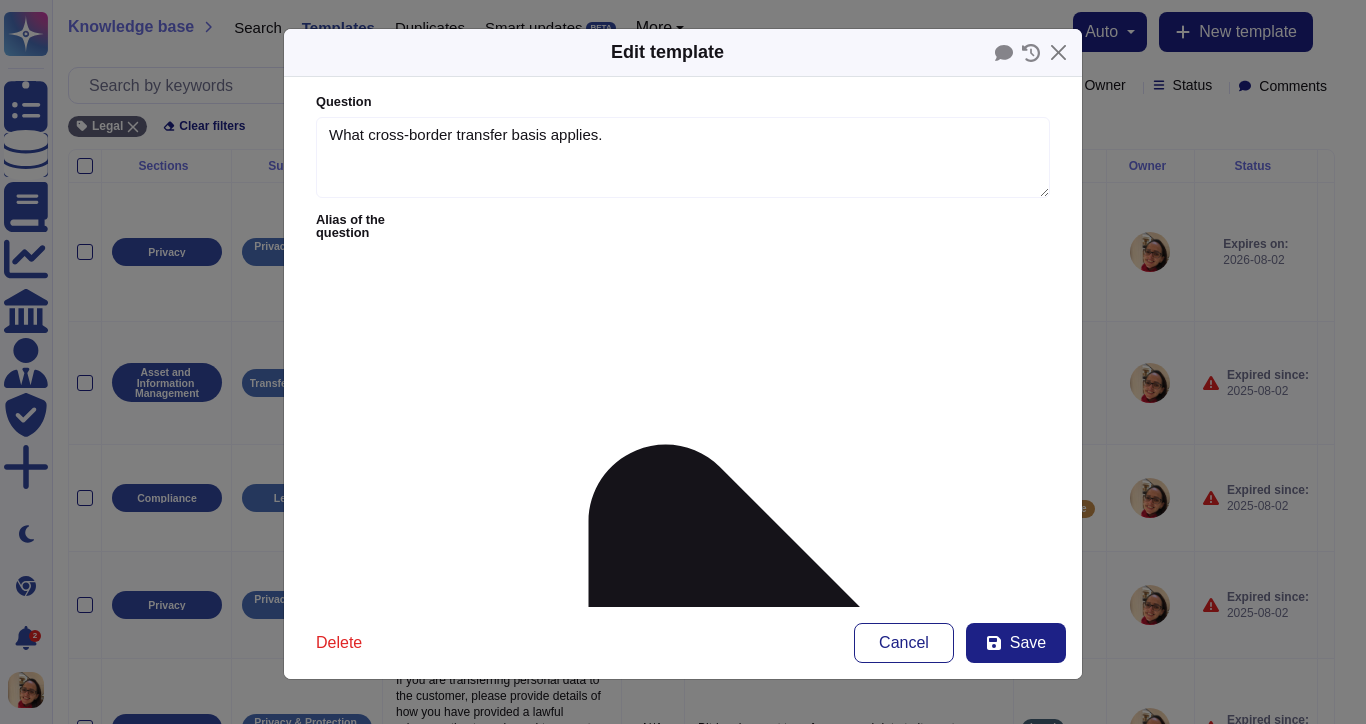 type on "What cross-border transfer basis applies." 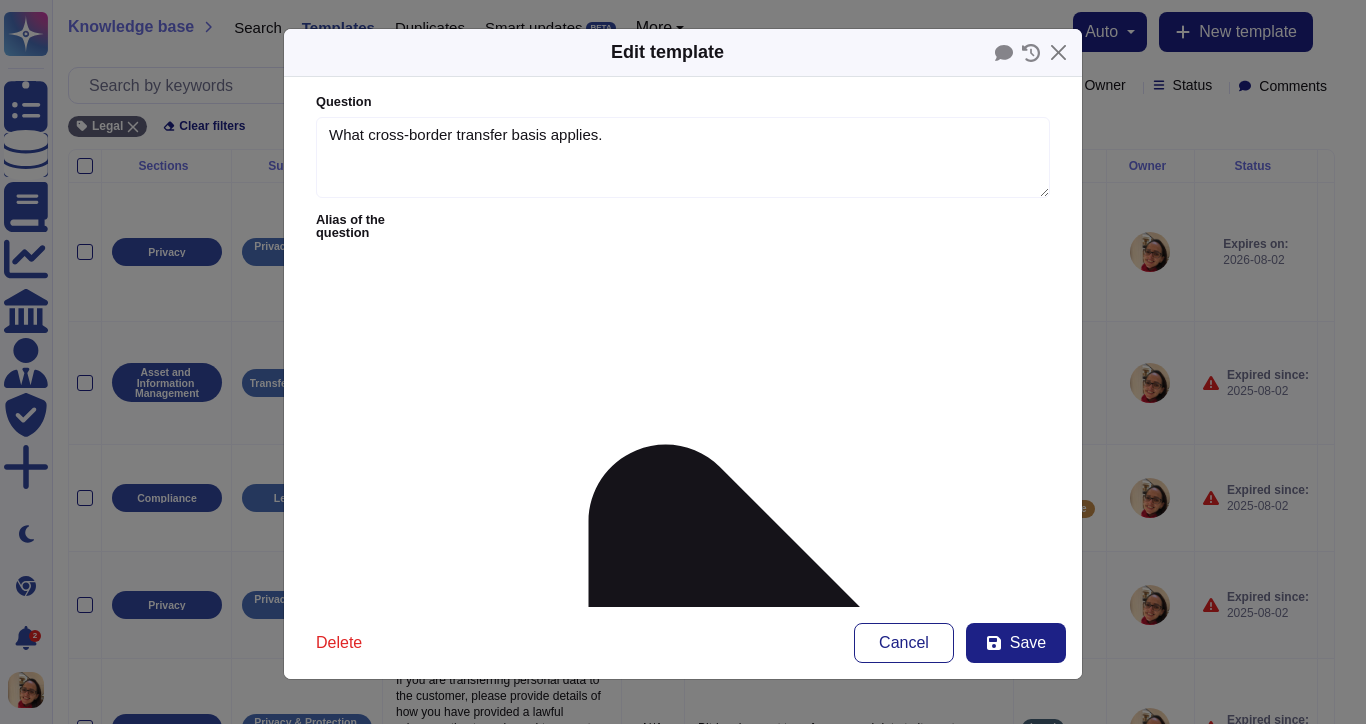 click at bounding box center (521, 1650) 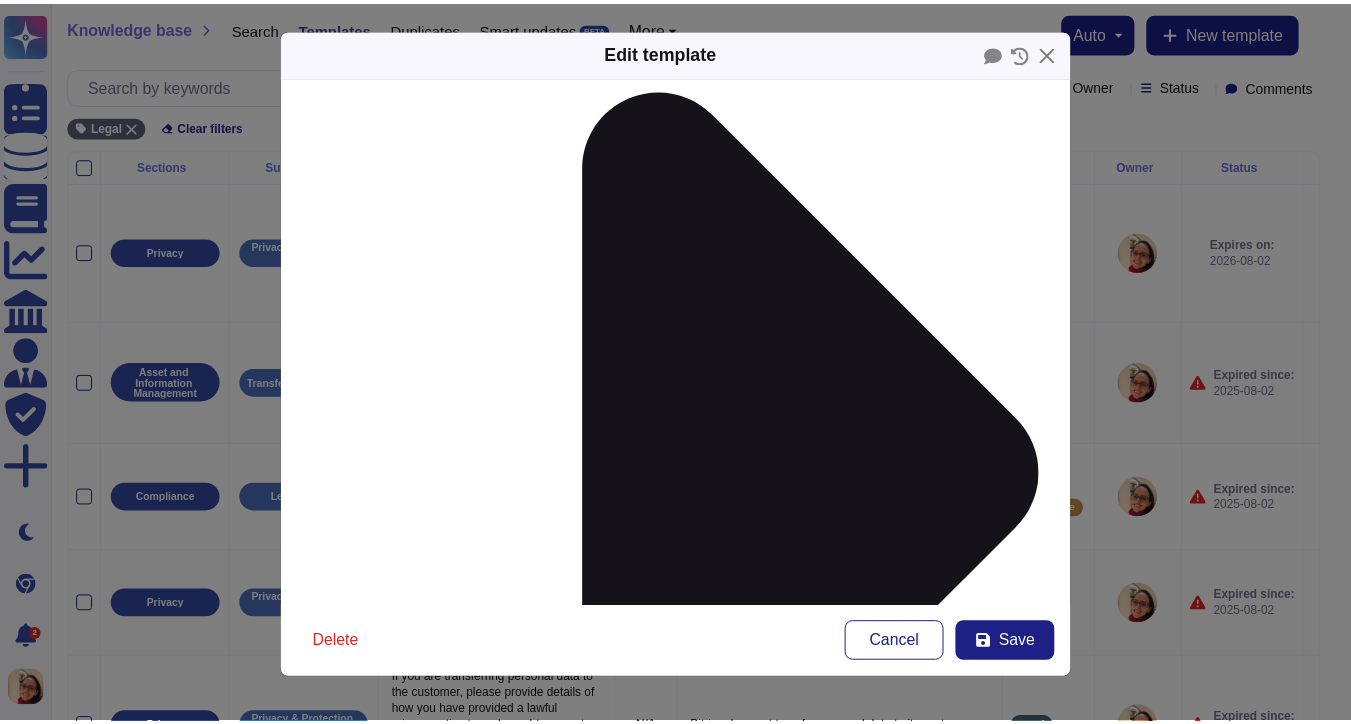 scroll, scrollTop: 355, scrollLeft: 0, axis: vertical 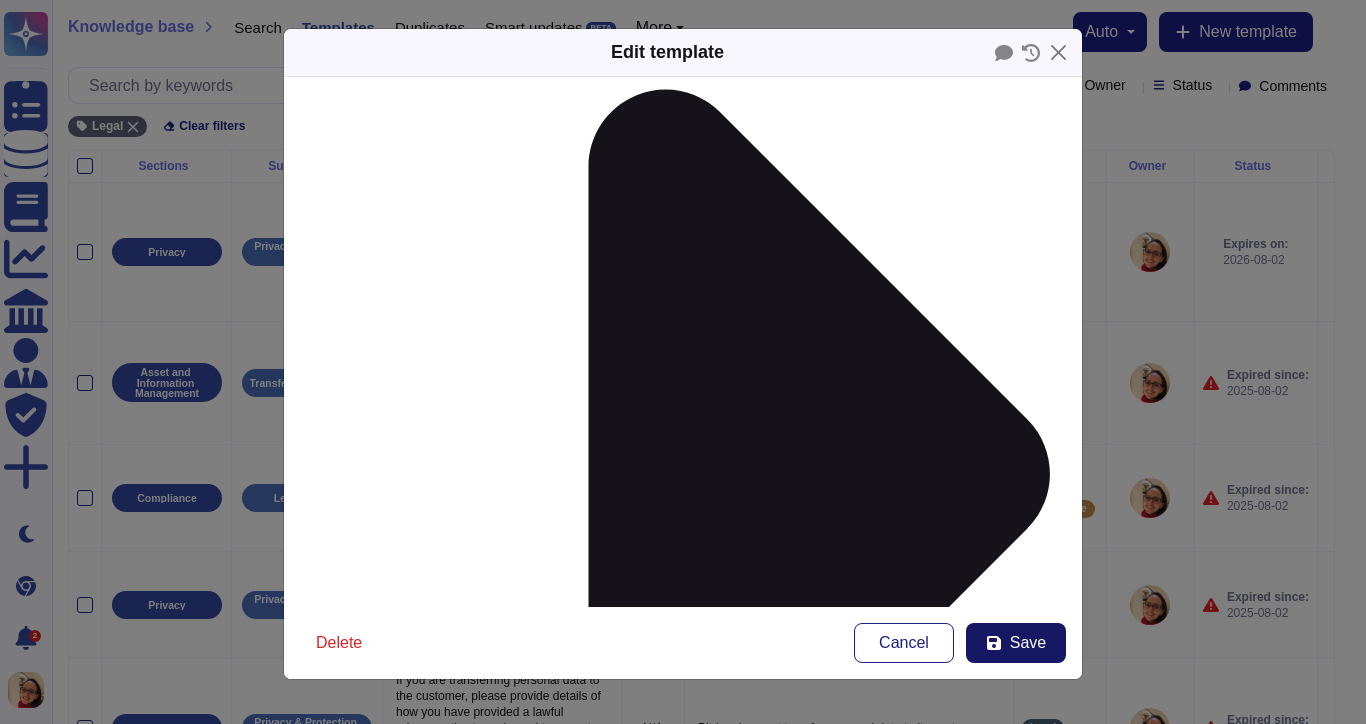 click on "Save" at bounding box center (1028, 643) 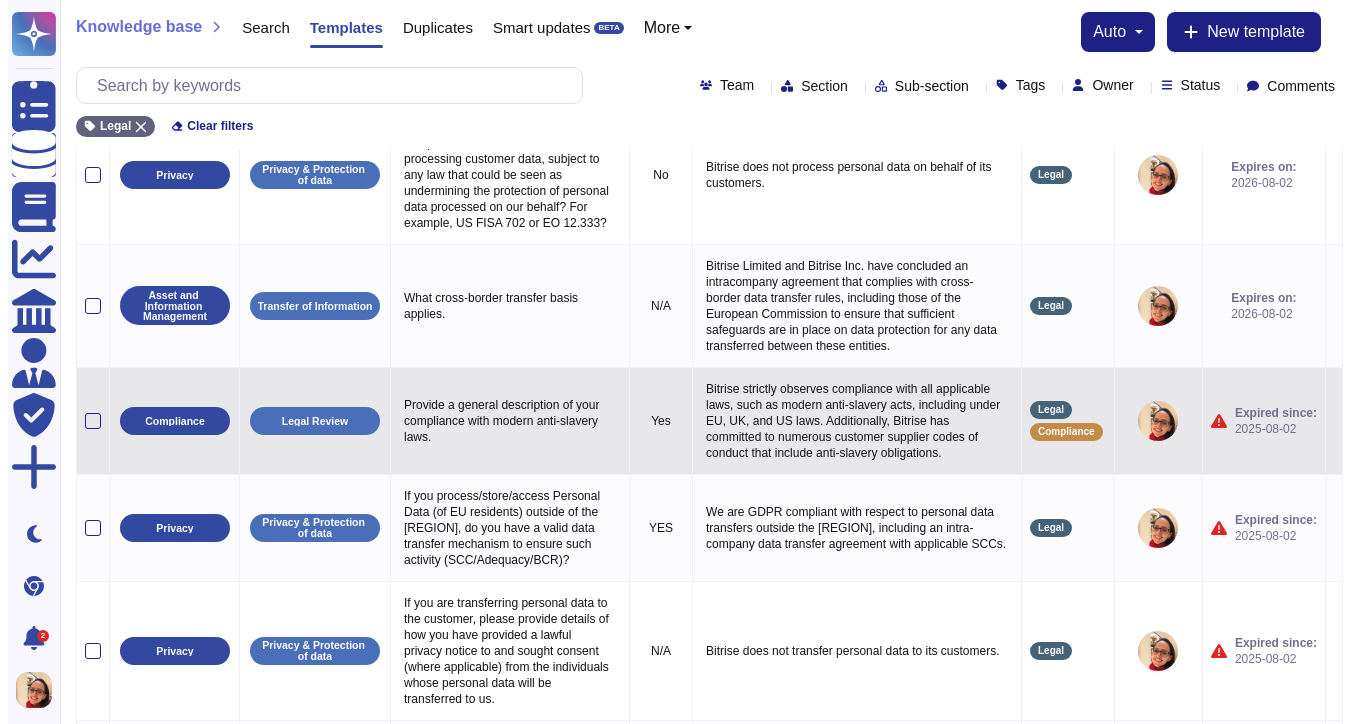 scroll, scrollTop: 94, scrollLeft: 0, axis: vertical 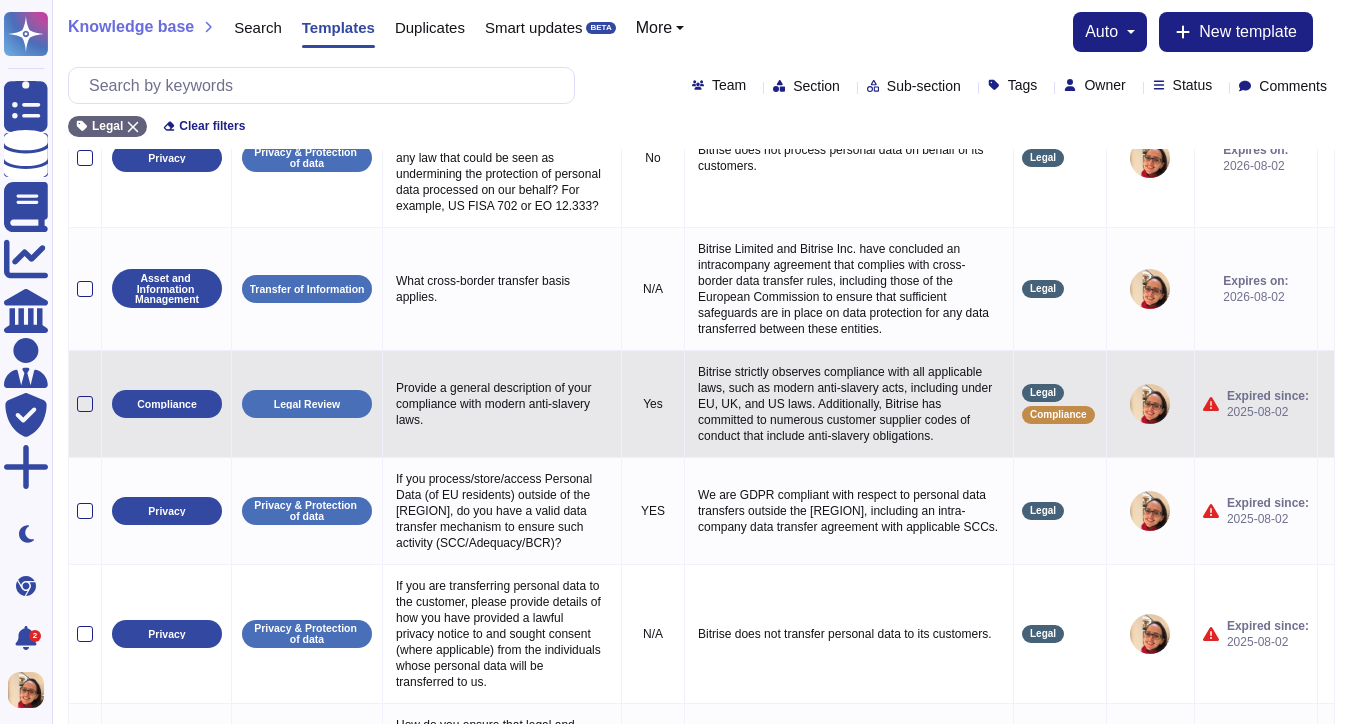 click 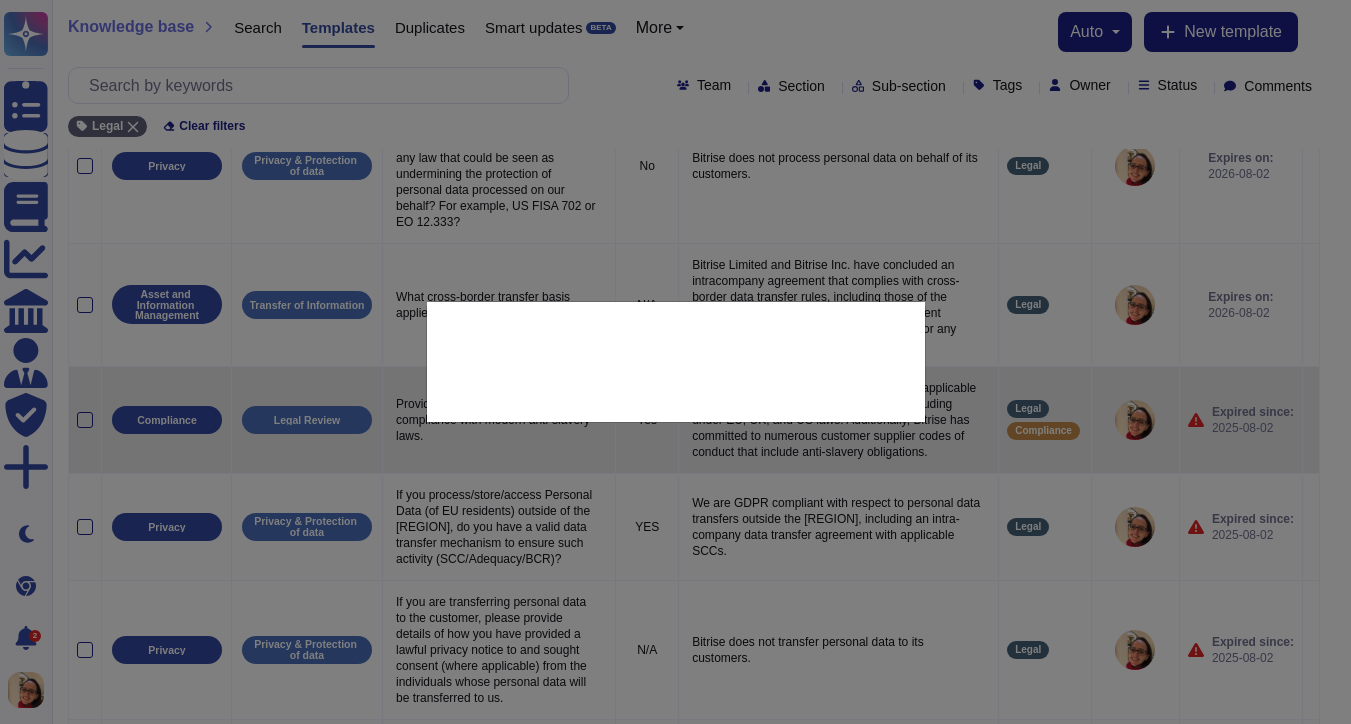 type on "Provide a general description of your compliance with modern anti-slavery laws." 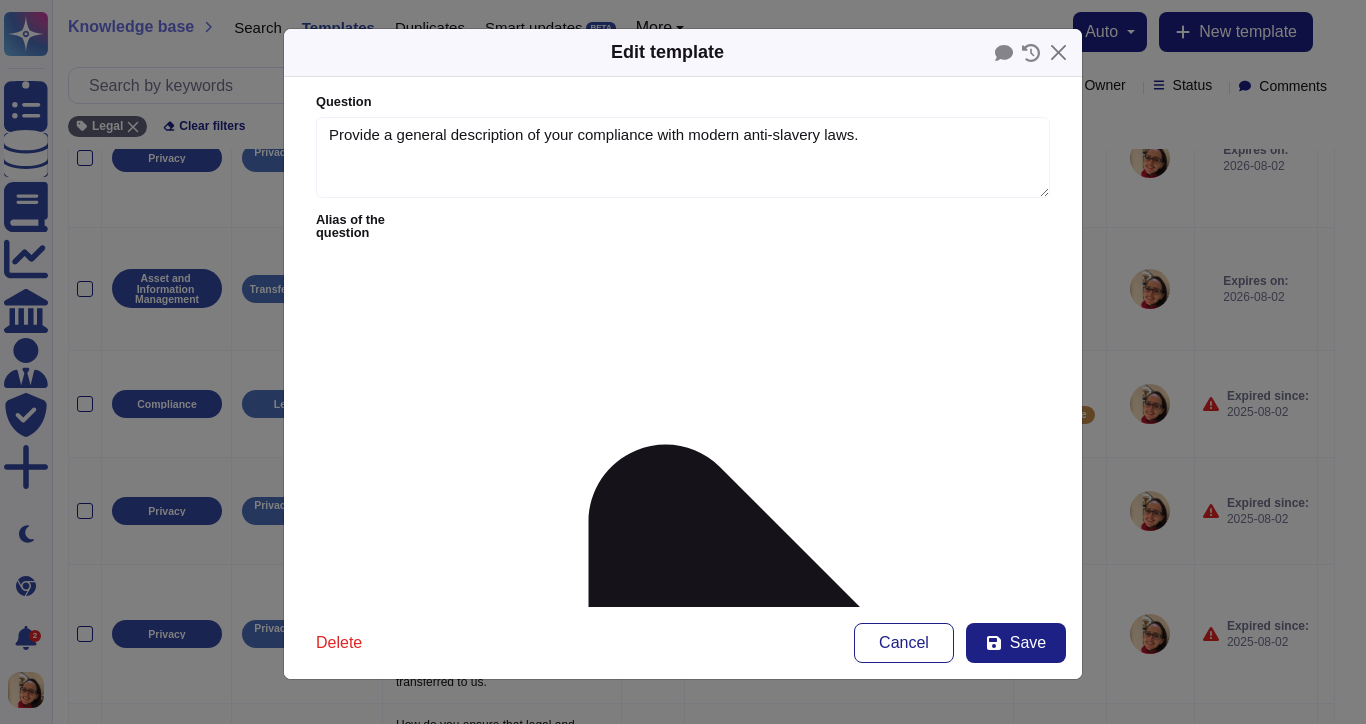 type on "Provide a general description of your compliance with modern anti-slavery laws." 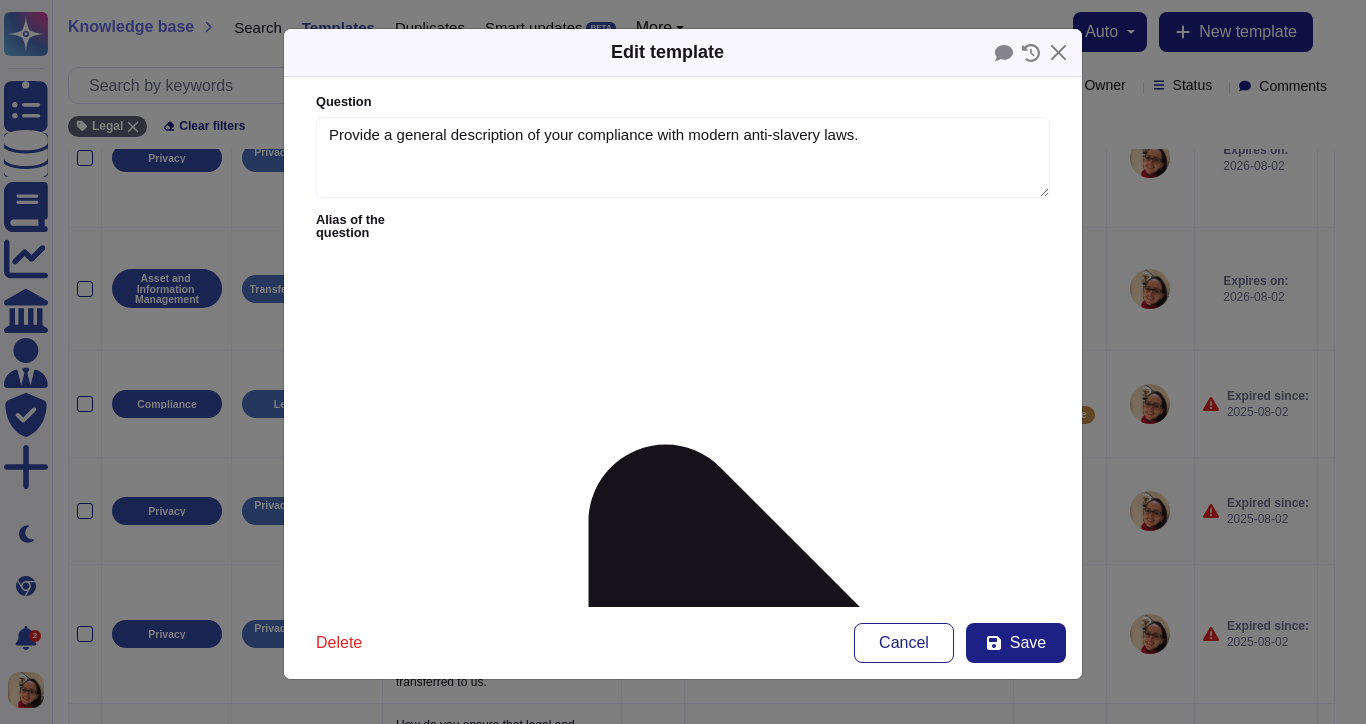 click on "N/A" at bounding box center [537, 1650] 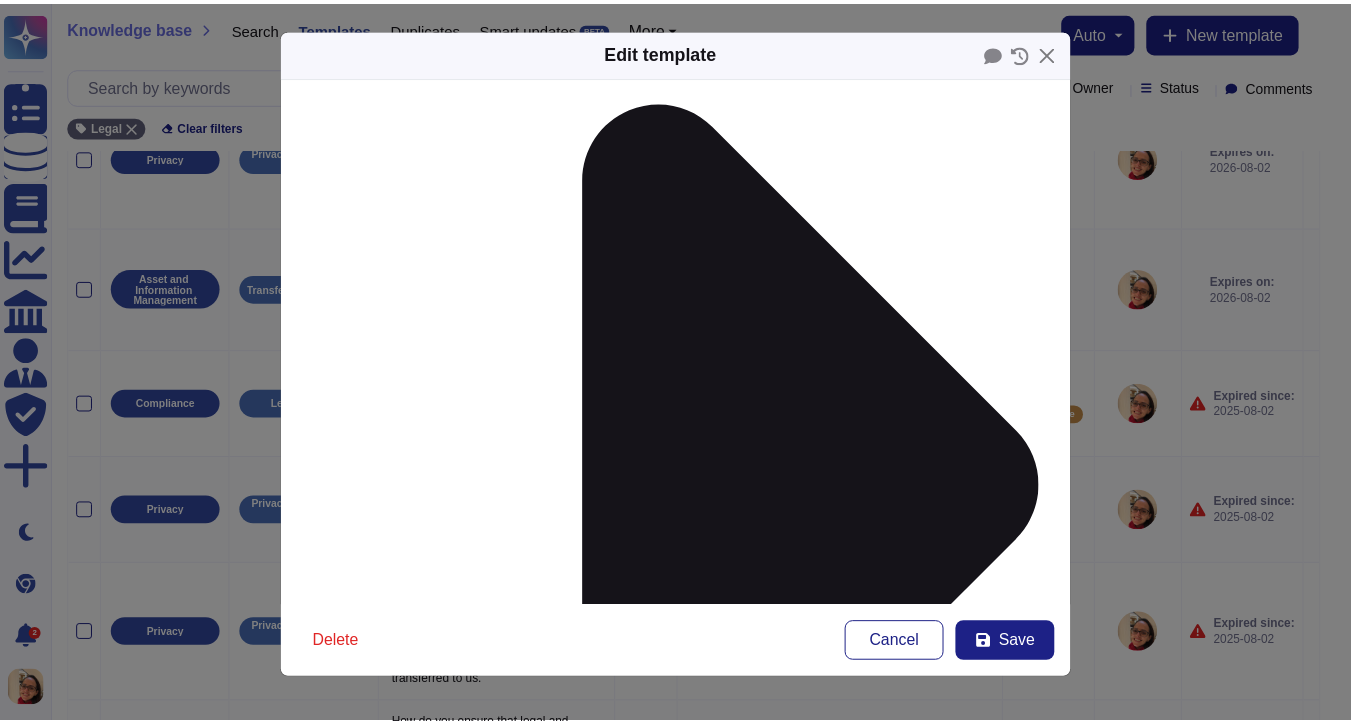 scroll, scrollTop: 355, scrollLeft: 0, axis: vertical 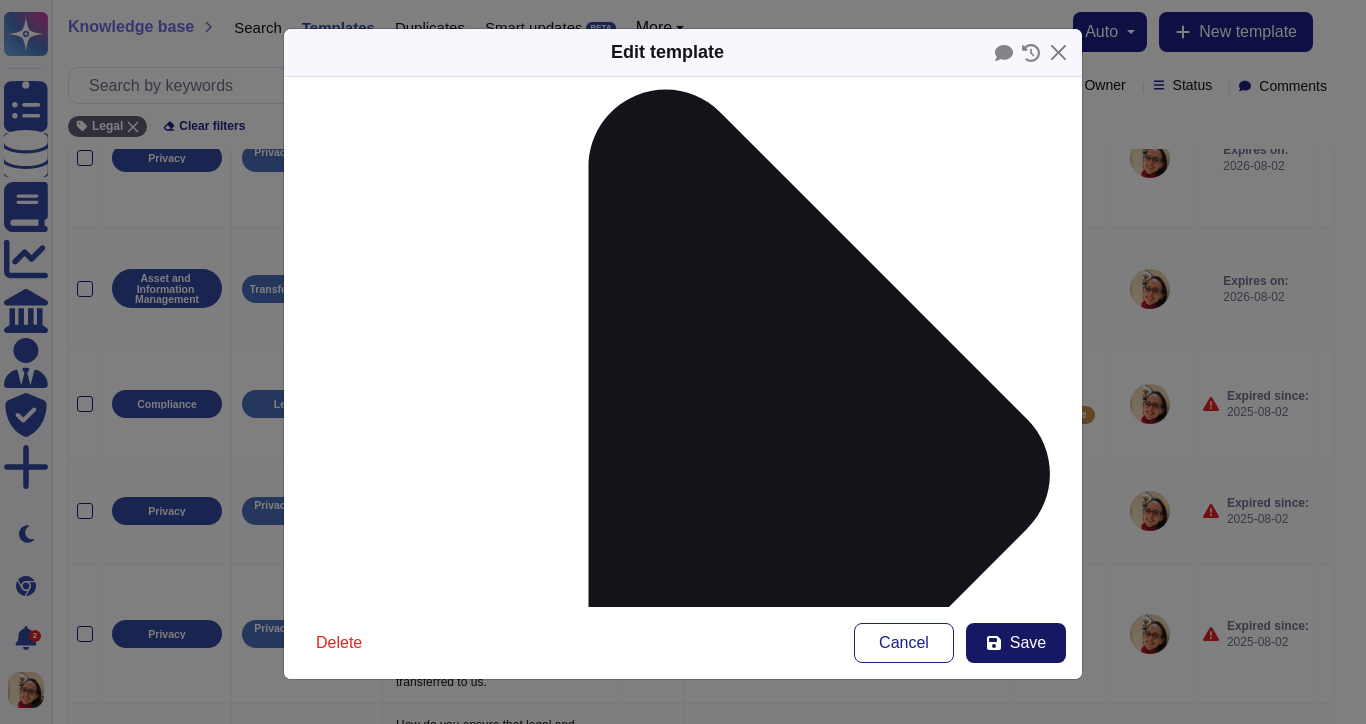 click on "Save" at bounding box center [1028, 643] 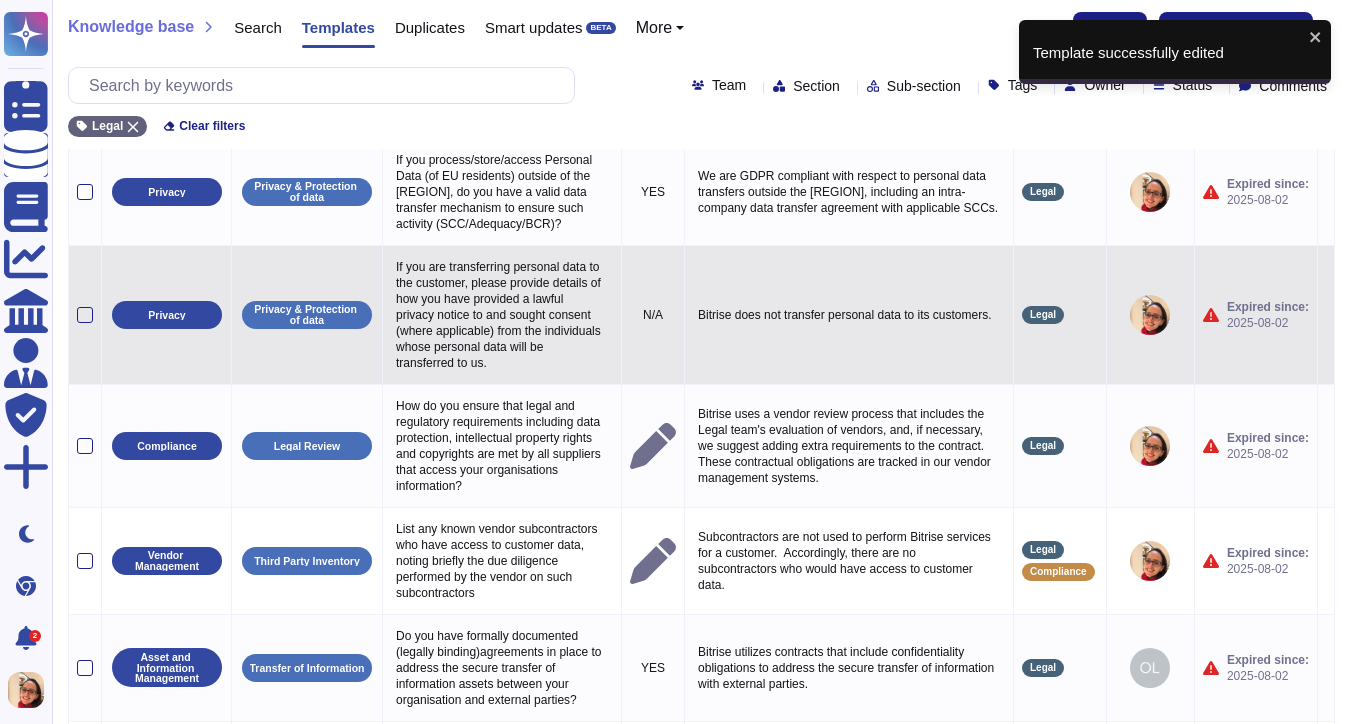 scroll, scrollTop: 426, scrollLeft: 0, axis: vertical 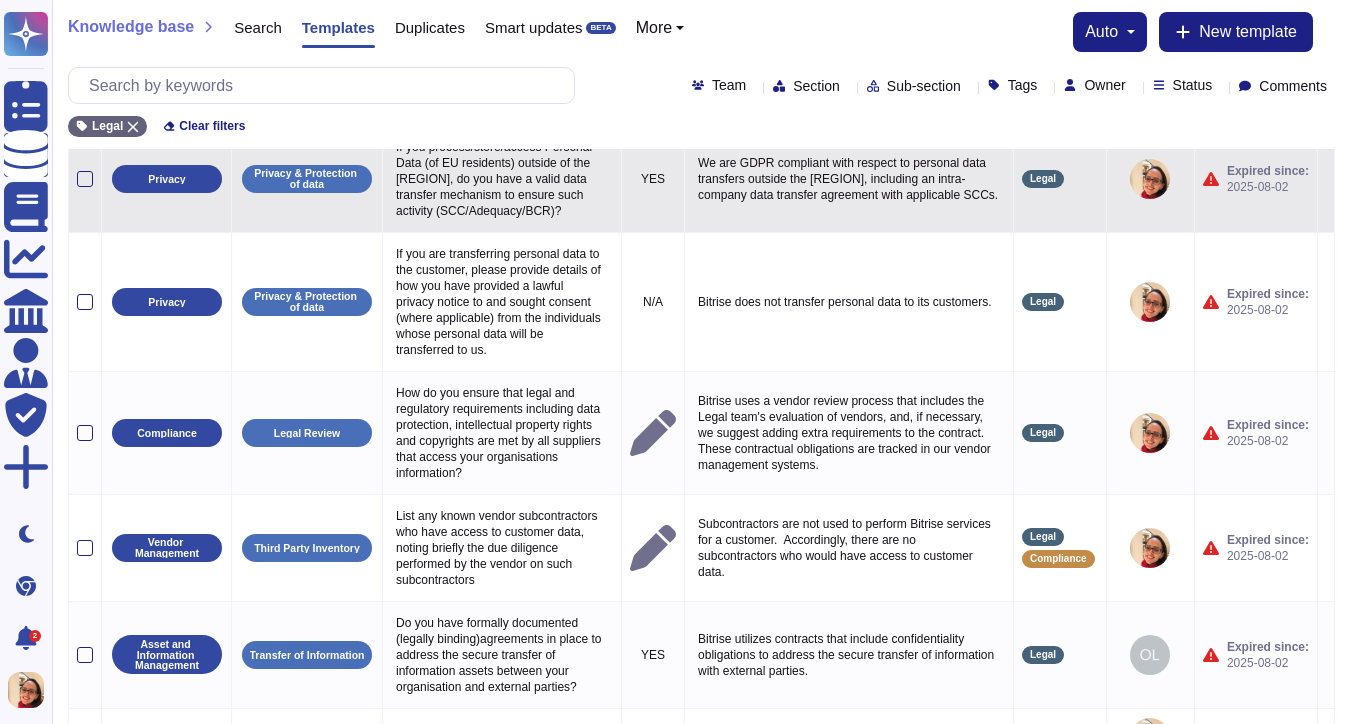 click at bounding box center [1325, 178] 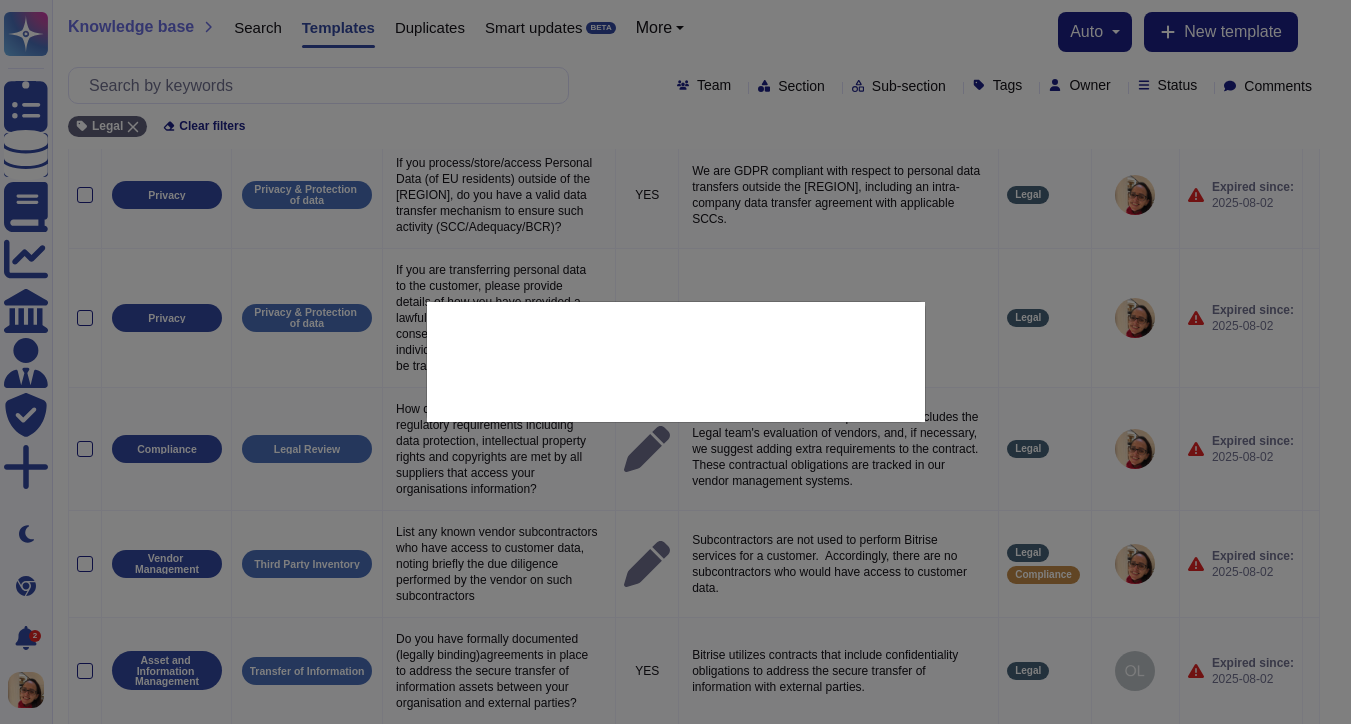 type on "If you process/store/access Personal Data (of EU residents) outside of the [REGION], do you have a valid data transfer mechanism to ensure such activity (SCC/Adequacy/BCR)?" 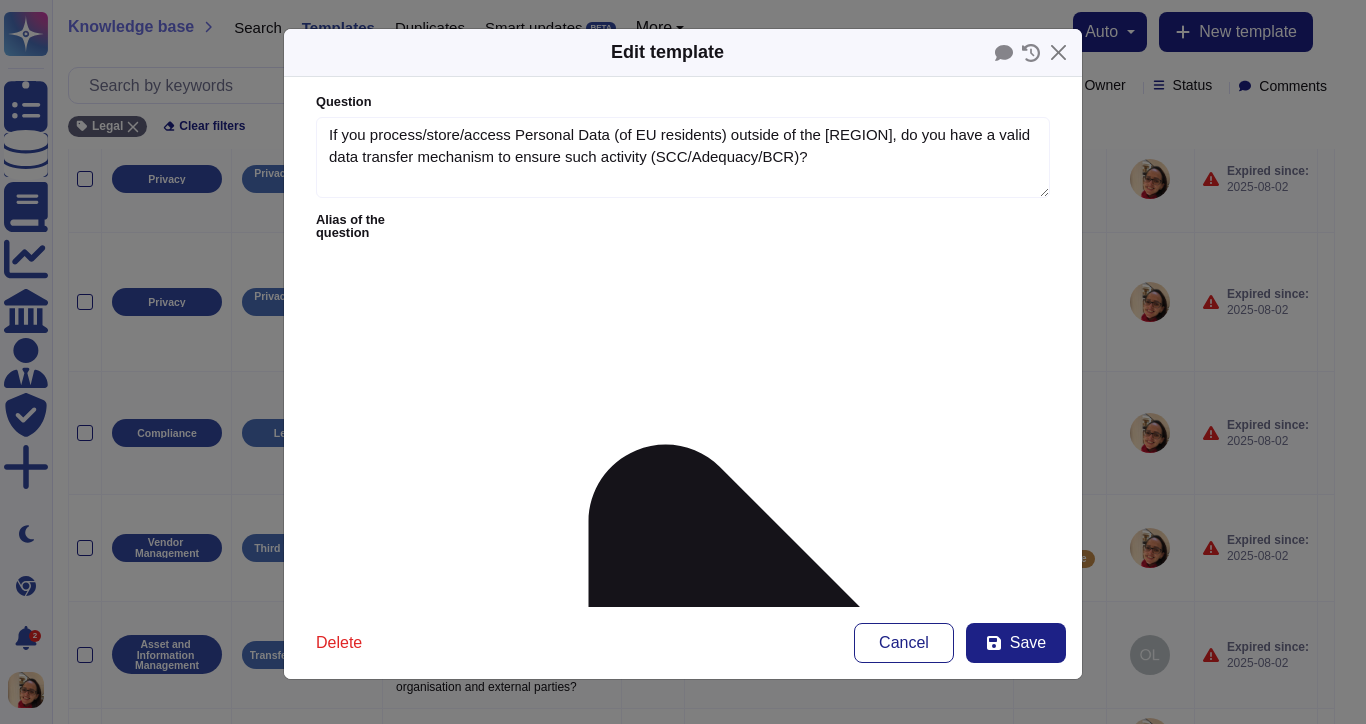 type on "If you process/store/access Personal Data (of EU residents) outside of the [REGION], do you have a valid data transfer mechanism to ensure such activity (SCC/Adequacy/BCR)?" 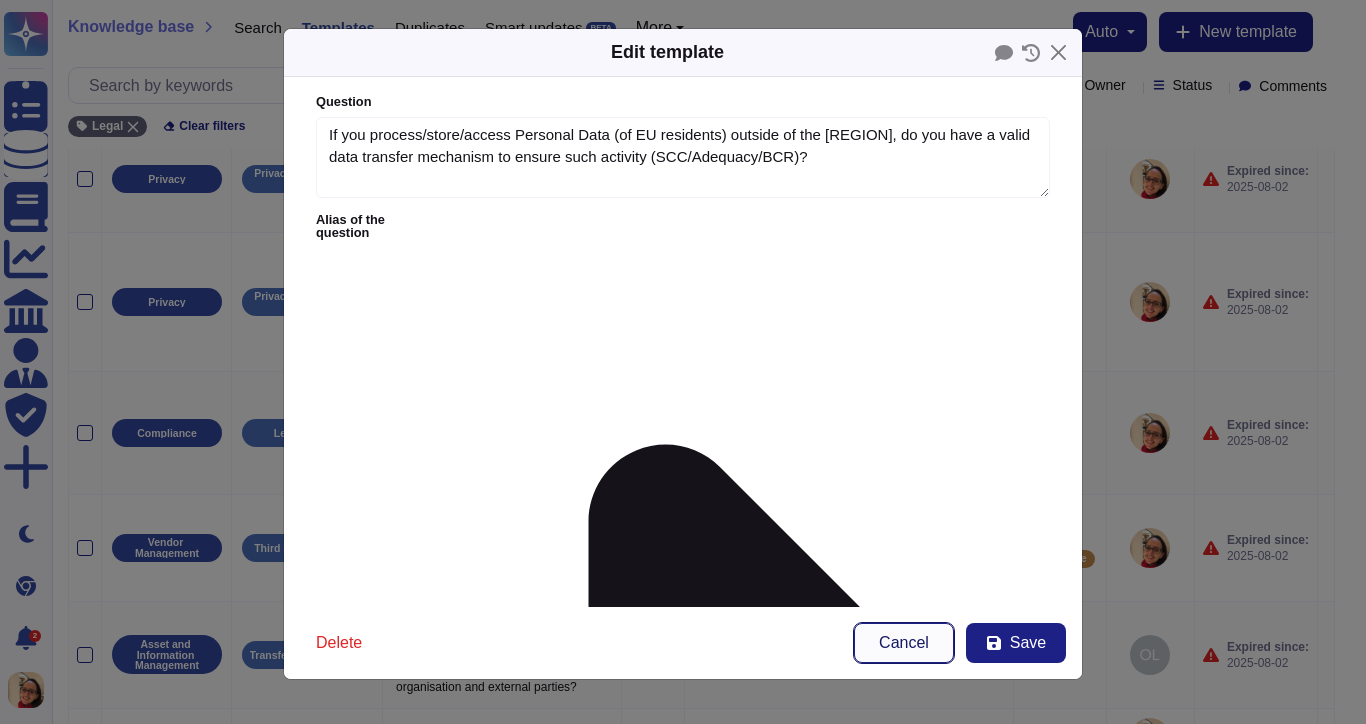 click on "Cancel" at bounding box center [904, 643] 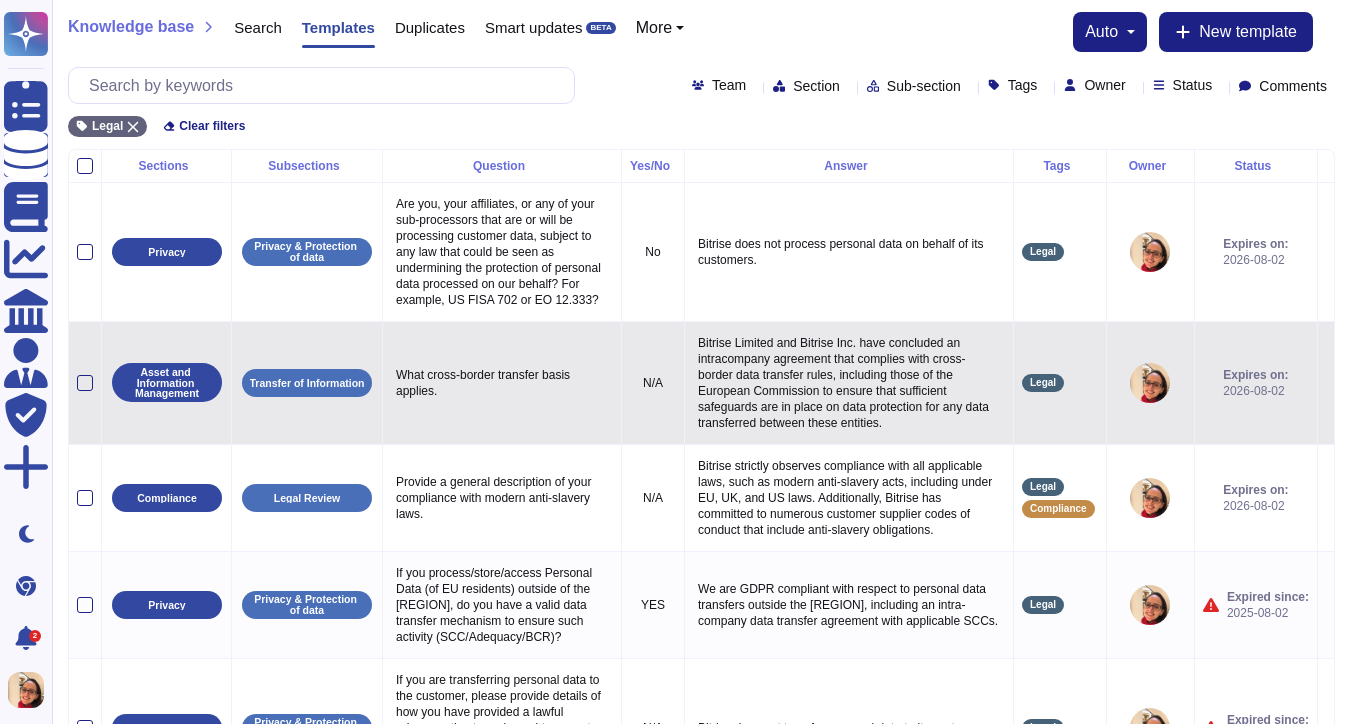 scroll, scrollTop: 0, scrollLeft: 0, axis: both 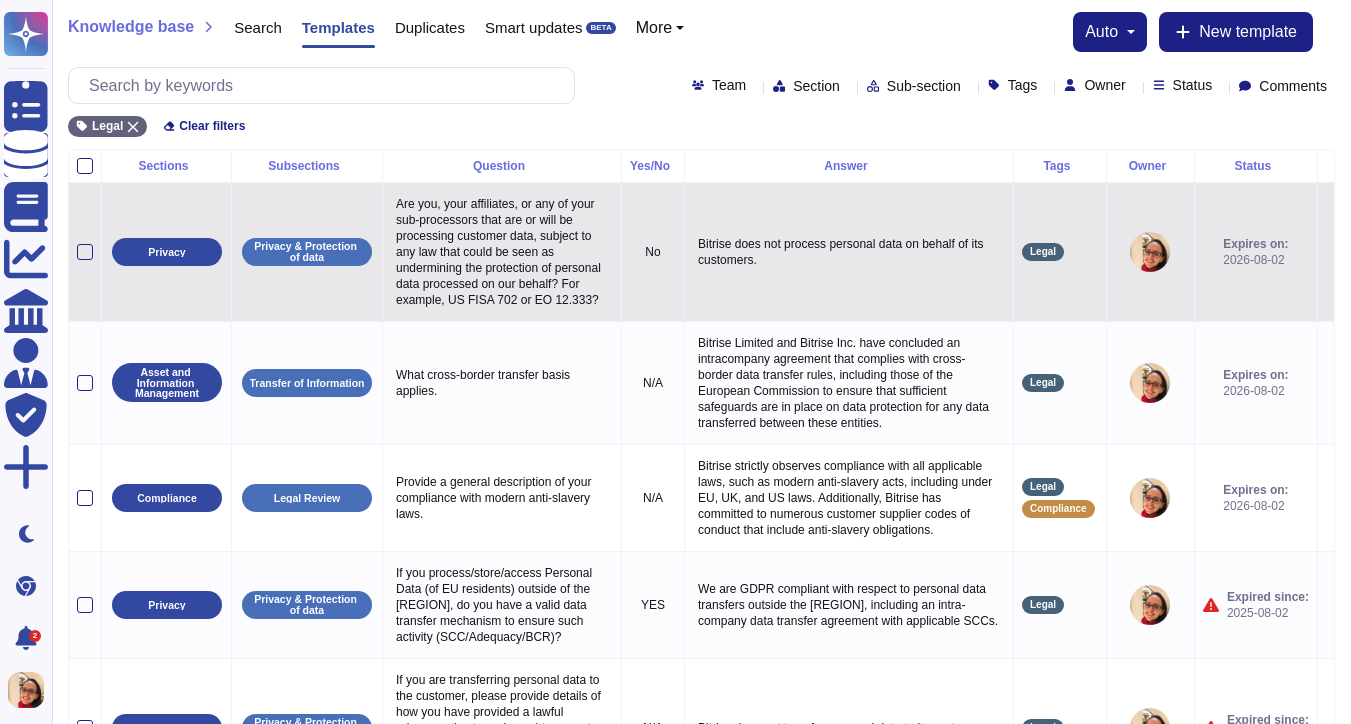 click 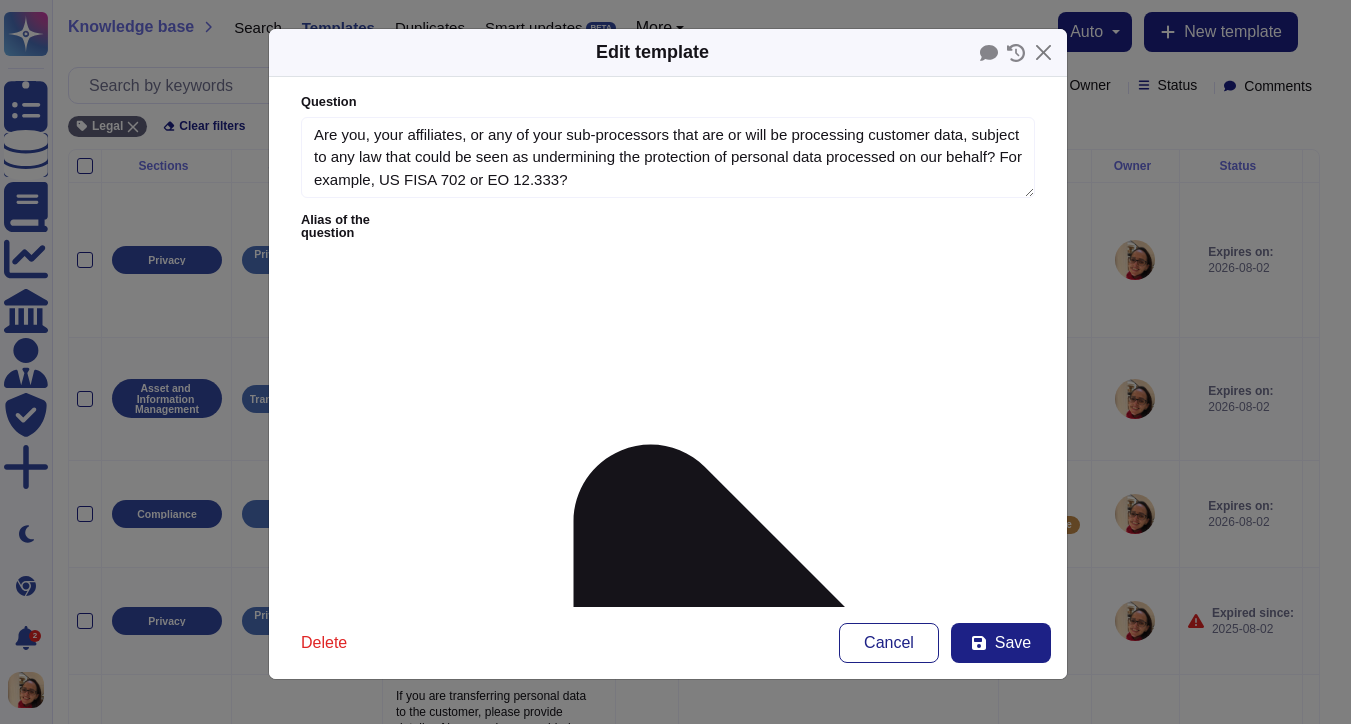type on "Are you, your affiliates, or any of your sub-processors that are or will be processing customer data, subject to any law that could be seen as undermining the protection of personal data processed on our behalf? For example, US FISA 702 or EO 12.333?" 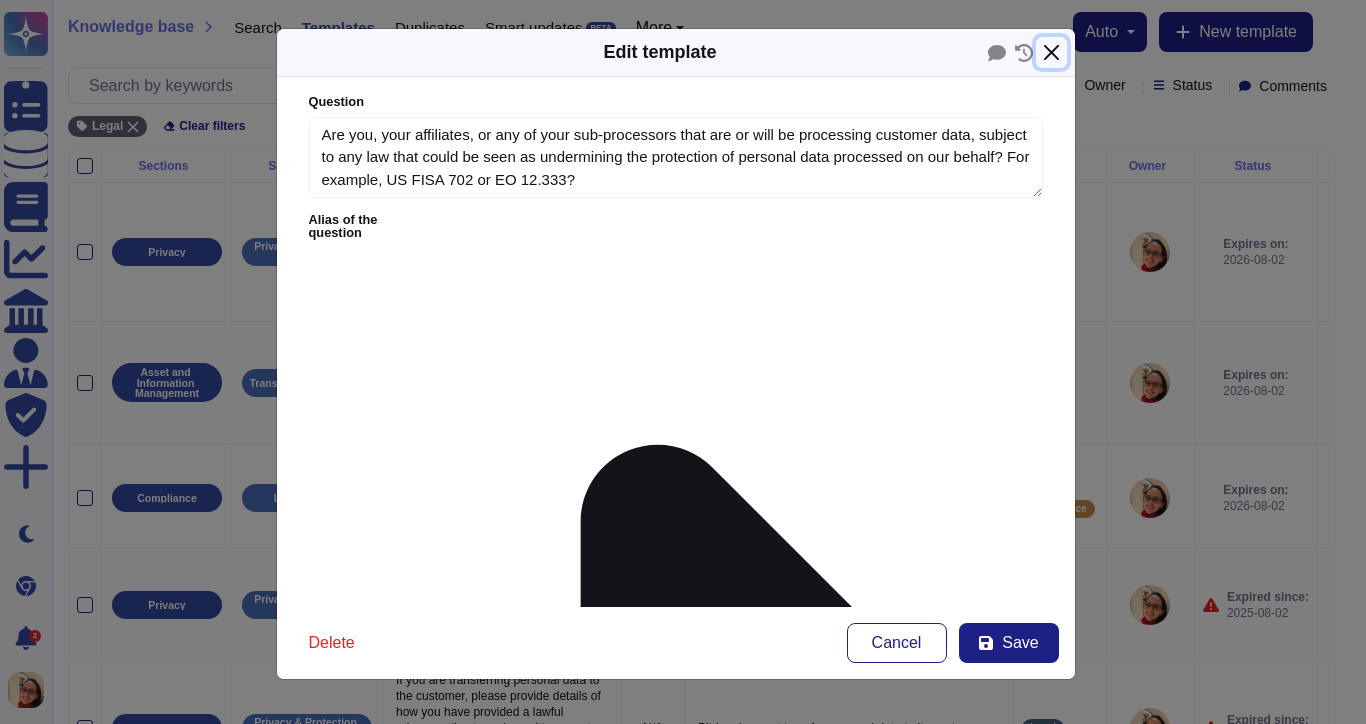 click at bounding box center [1051, 52] 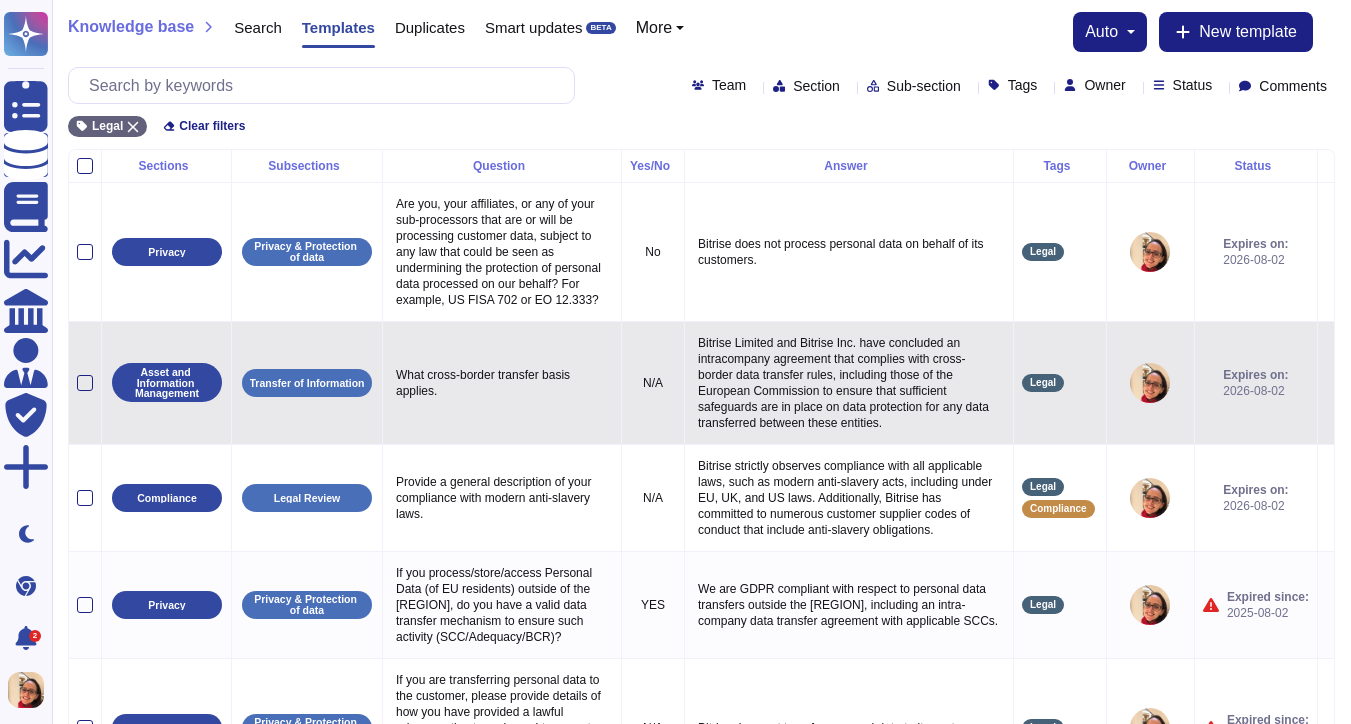 scroll, scrollTop: 0, scrollLeft: 0, axis: both 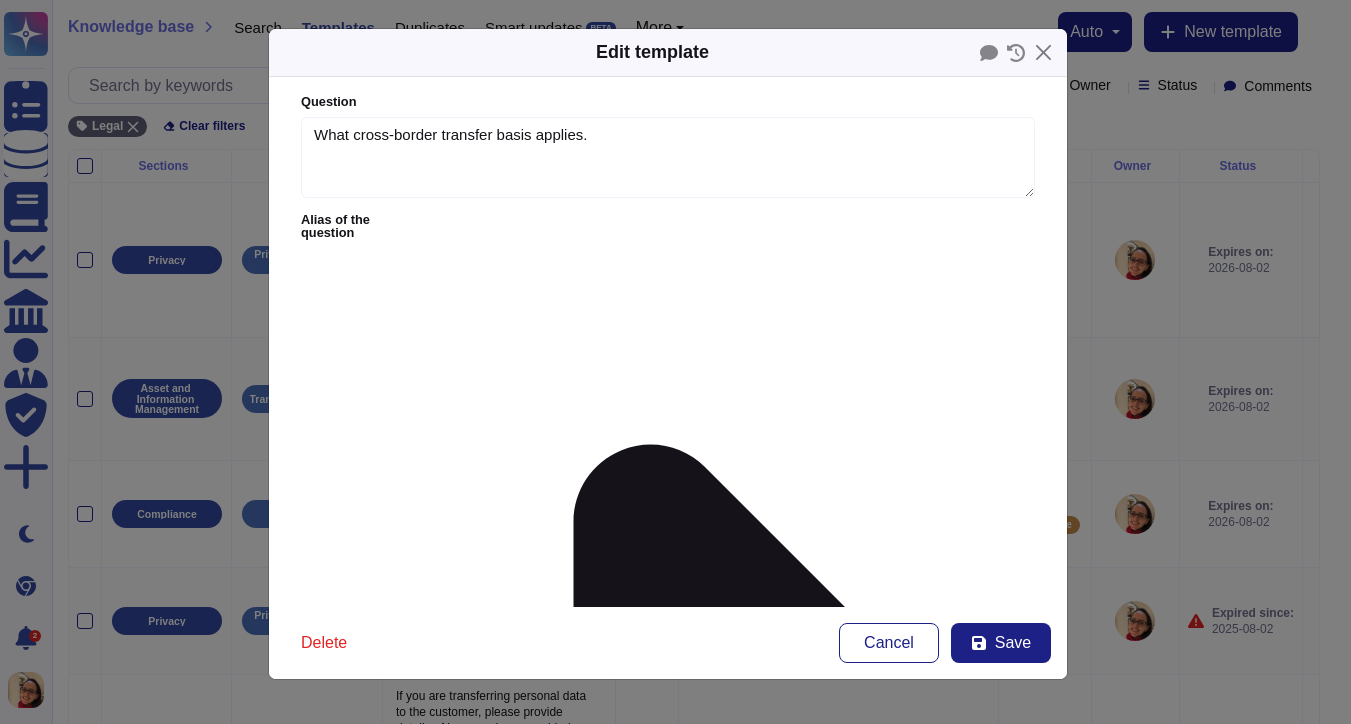 type on "What cross-border transfer basis applies." 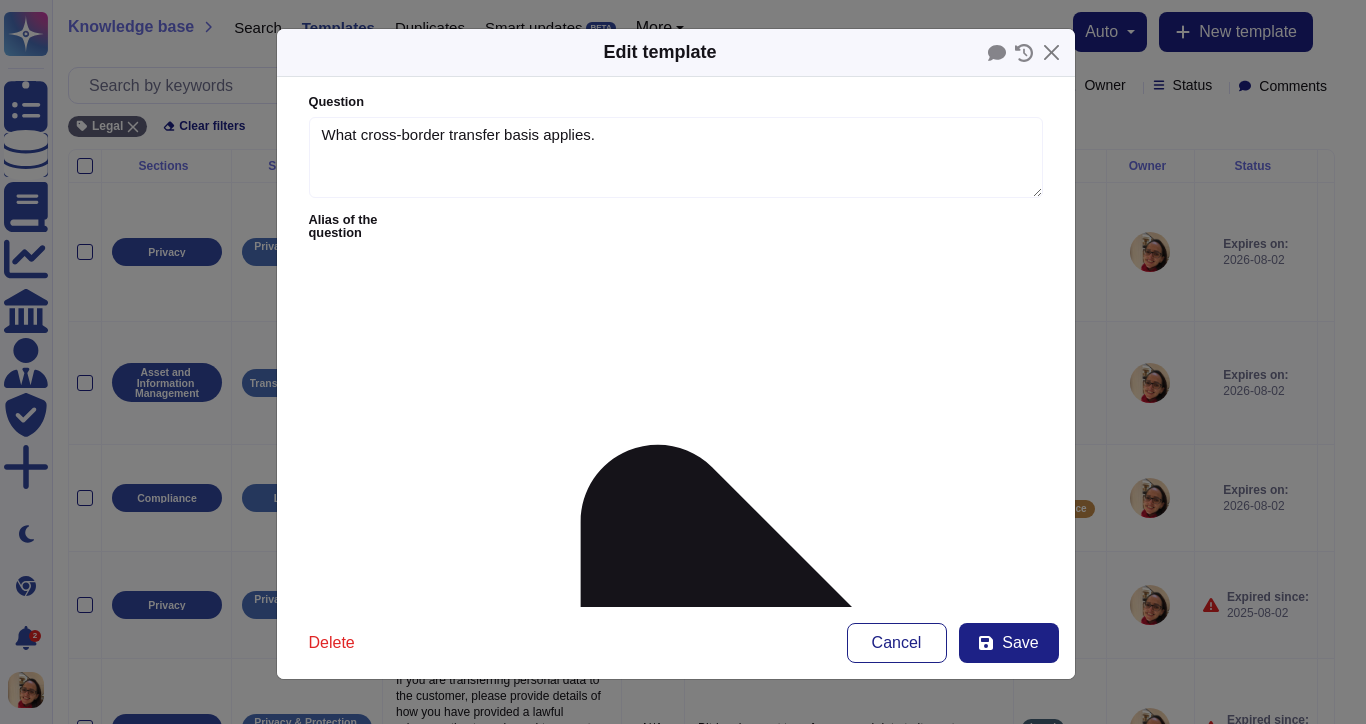drag, startPoint x: 317, startPoint y: 282, endPoint x: 945, endPoint y: 329, distance: 629.7563 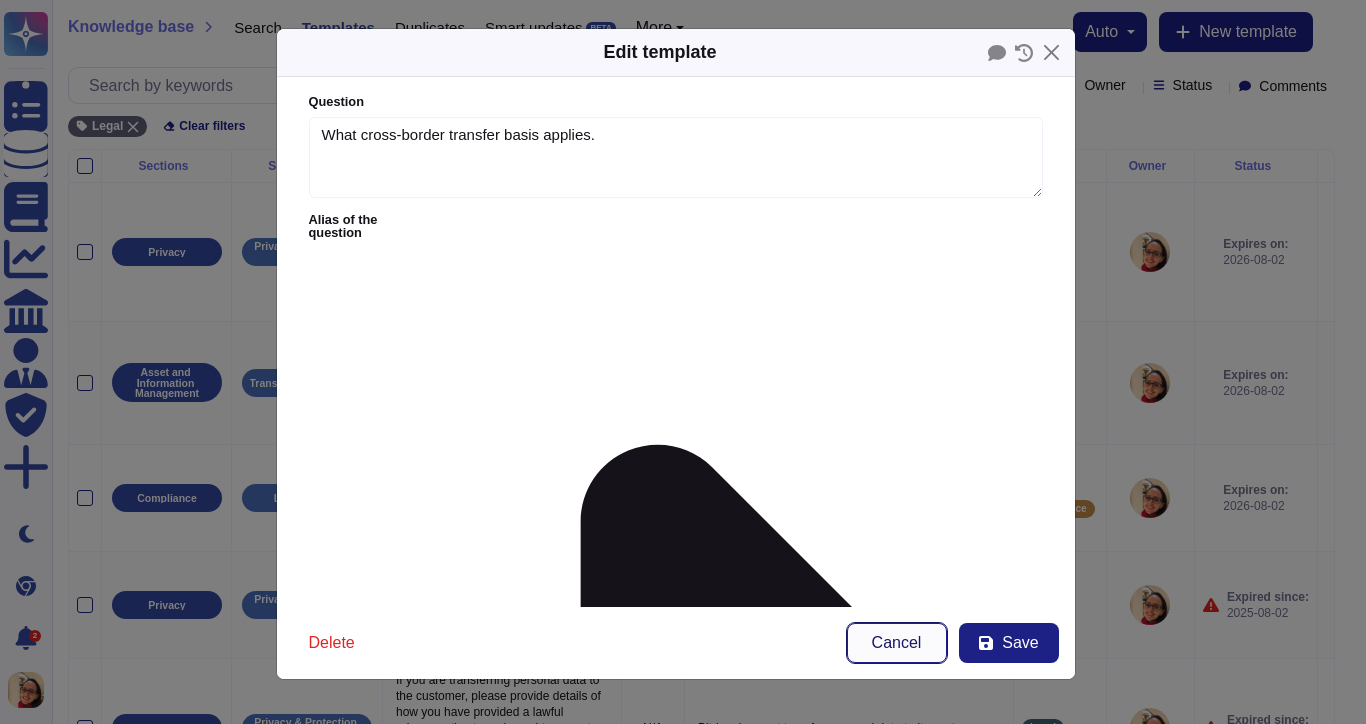 click on "Cancel" at bounding box center [897, 643] 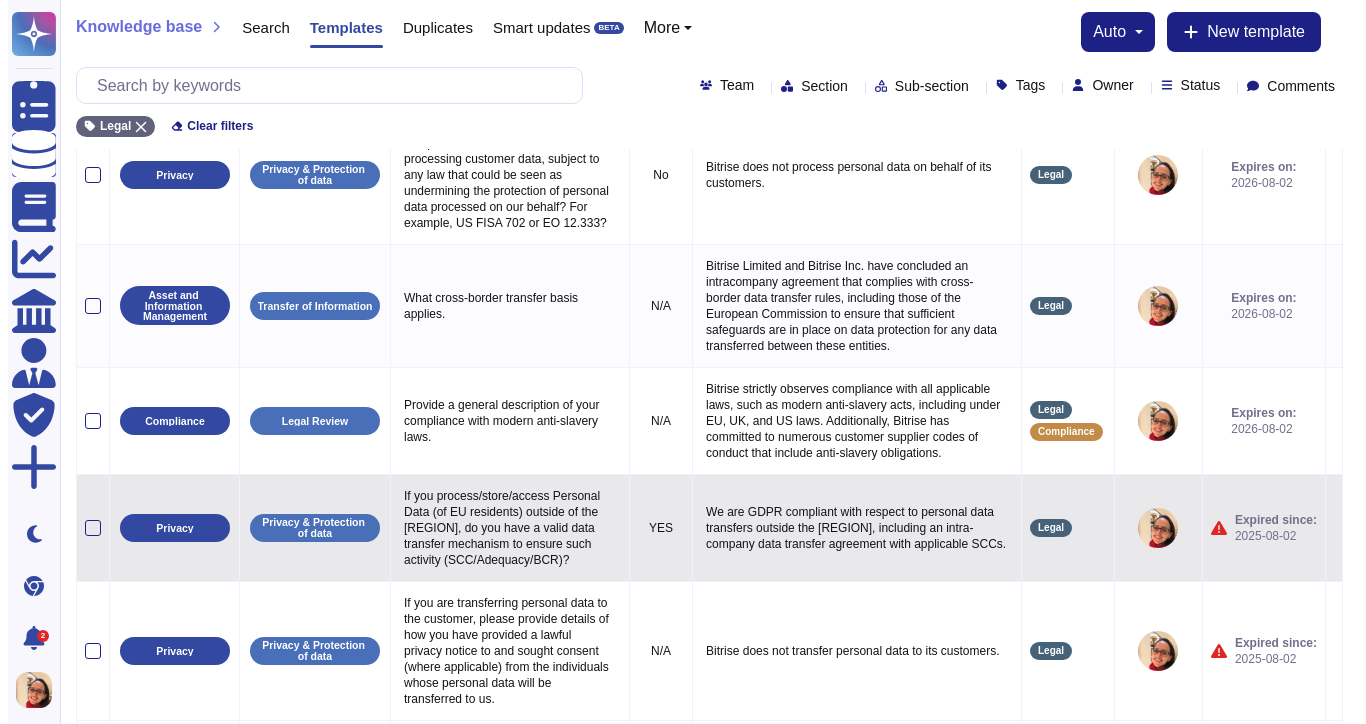 scroll, scrollTop: 166, scrollLeft: 0, axis: vertical 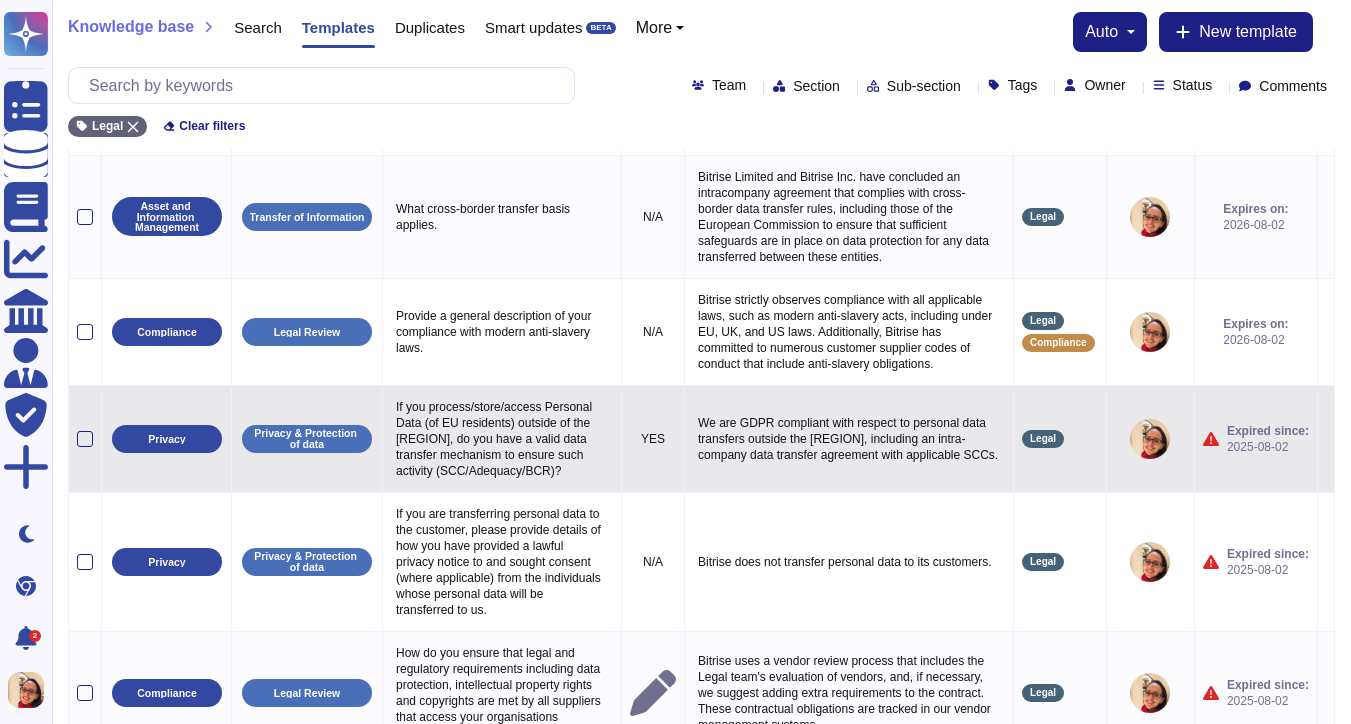 click 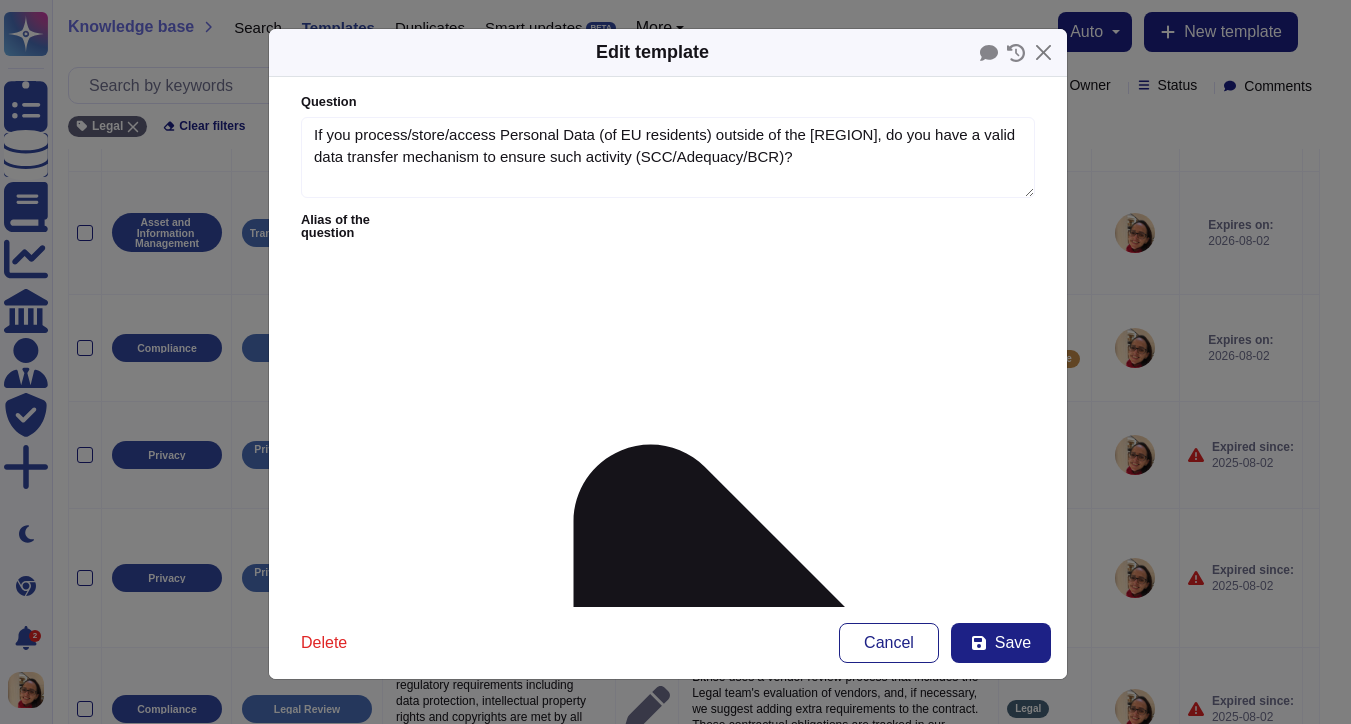 type on "If you process/store/access Personal Data (of EU residents) outside of the [REGION], do you have a valid data transfer mechanism to ensure such activity (SCC/Adequacy/BCR)?" 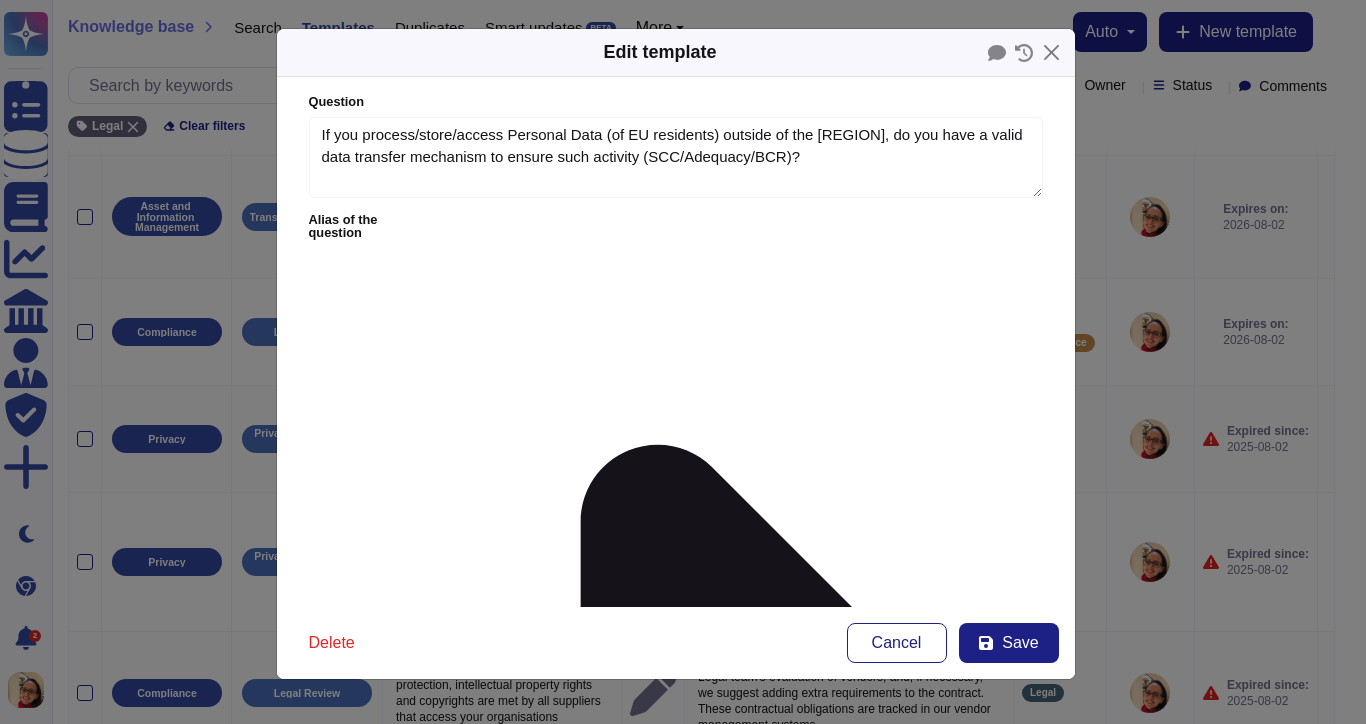 click on "We are GDPR compliant with respect to personal data transfers outside the [REGION], including an intra-company data transfer agreement with applicable SCCs." at bounding box center [676, 1537] 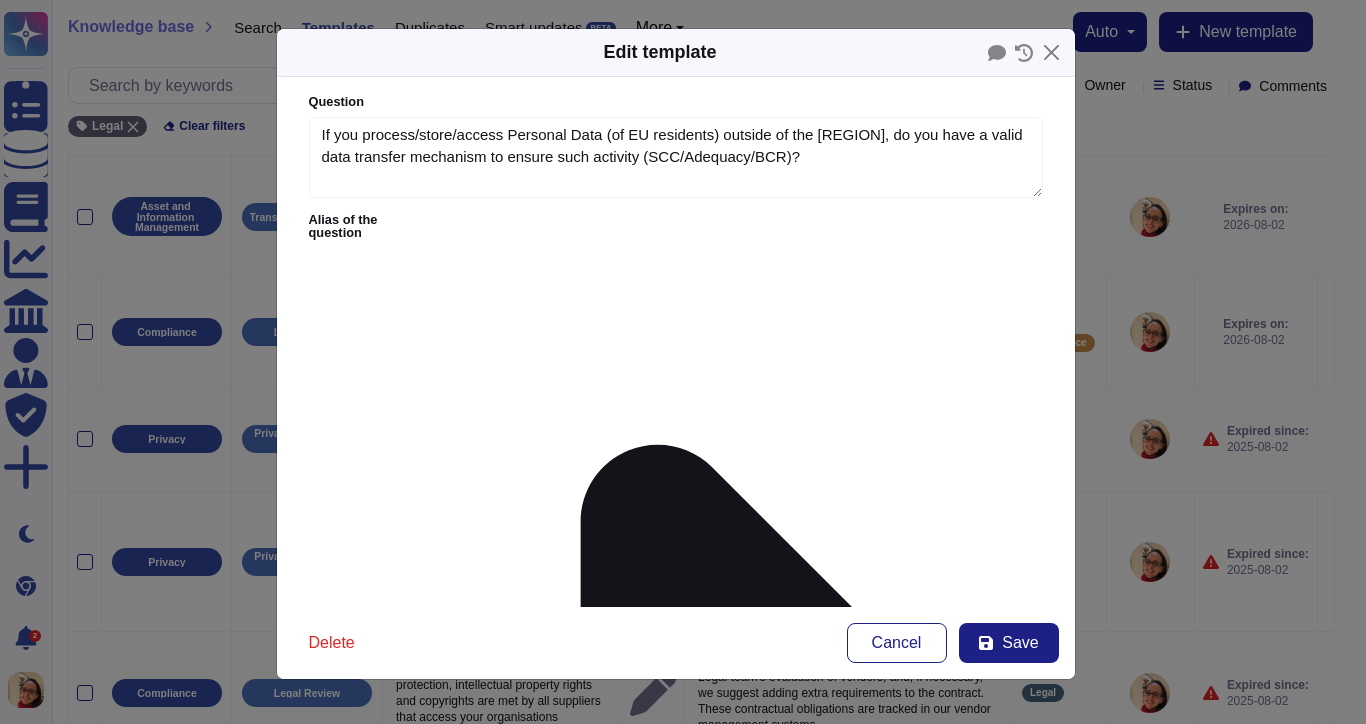 paste on "Bitrise Limited and Bitrise Inc. have concluded an intracompany agreement that complies with cross-border data transfer rules, including those of the European Commission to ensure that sufficient safeguards are in place on data protection for any data transferred between these entities." 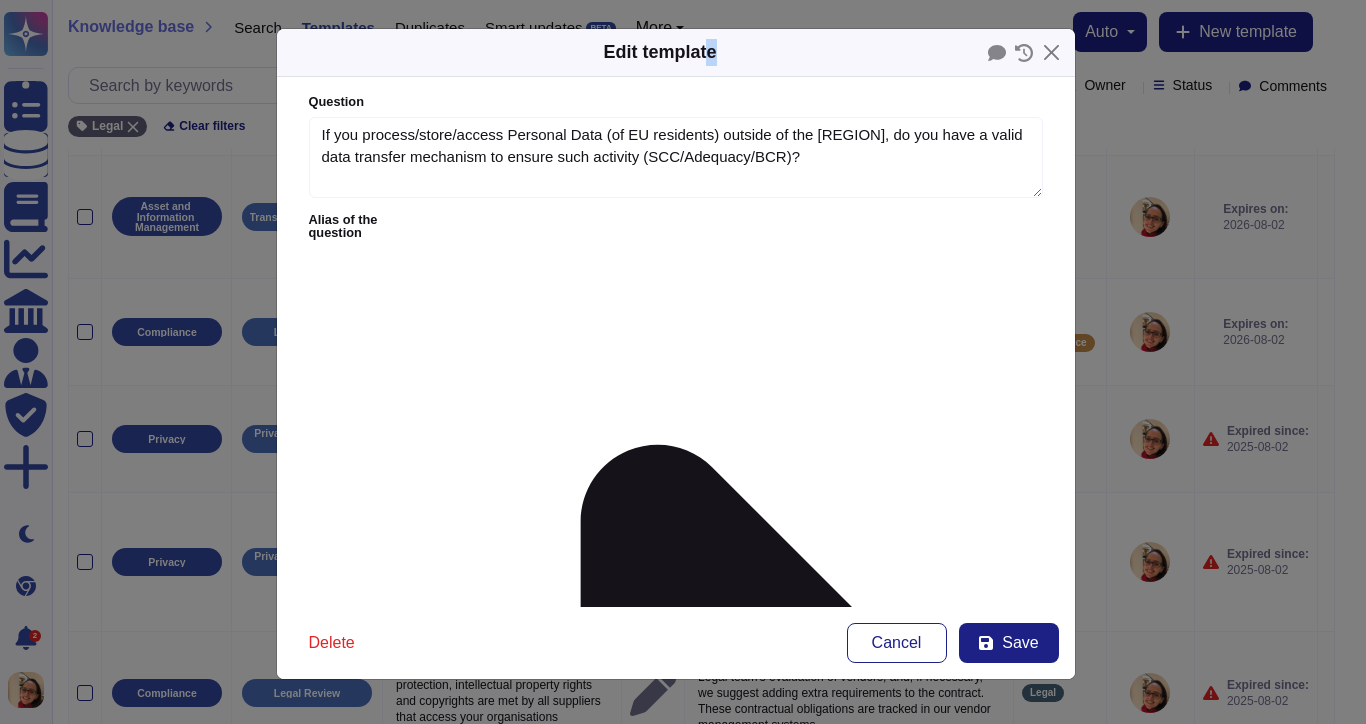 drag, startPoint x: 709, startPoint y: 62, endPoint x: 921, endPoint y: 52, distance: 212.23572 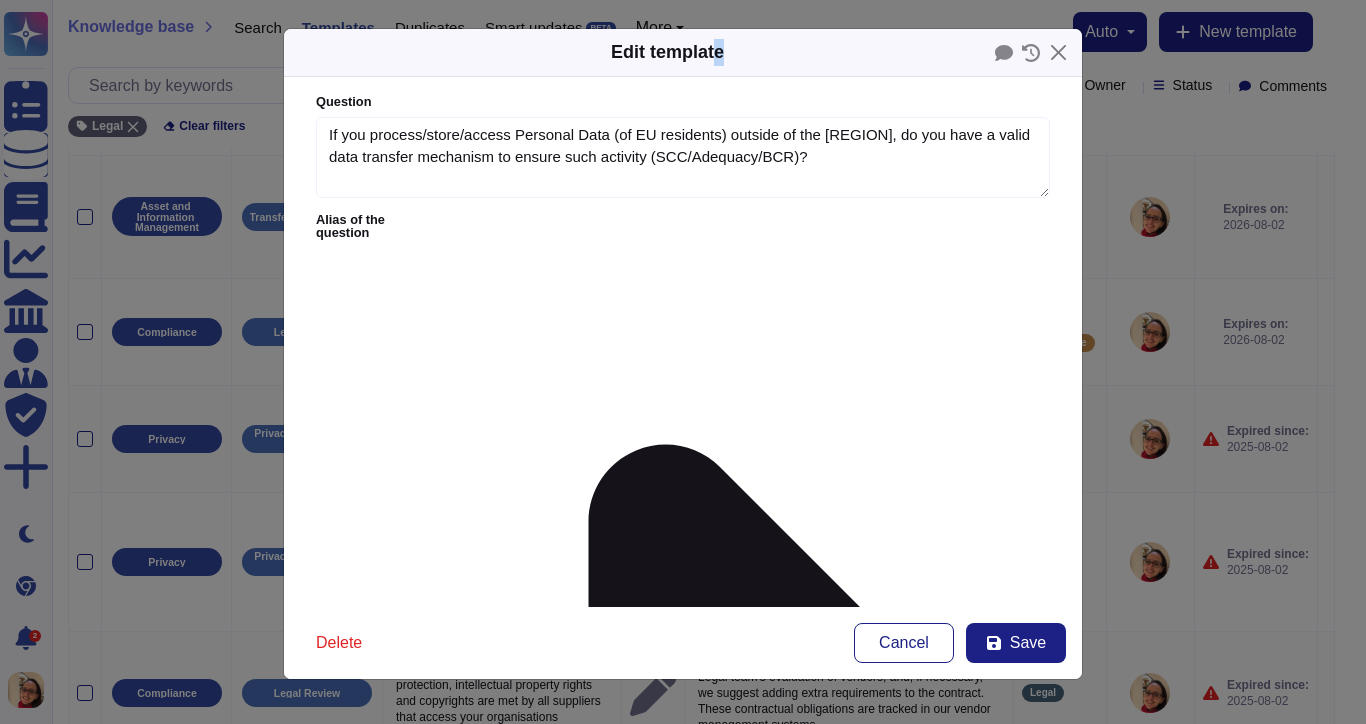 click on "We are GDPR compliant with respect to personal data transfers outside the [REGION].  Additionally, Bitrise Limited and Bitrise Inc. have concluded an intracompany agreement that complies with cross-border data transfer rules, including those of the European Commission to ensure that sufficient safeguards are in place on data protection for any data transferred between these entities." at bounding box center [683, 1537] 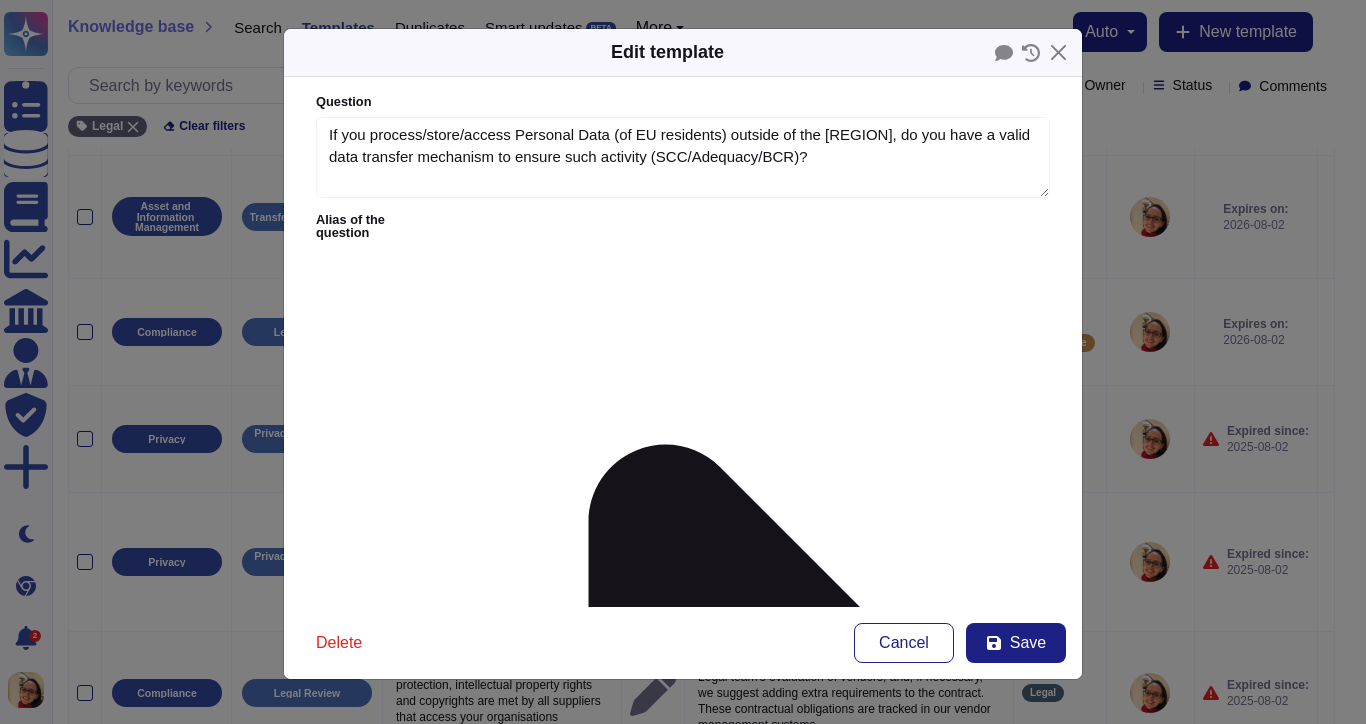 click on "We are GDPR compliant with respect to personal data transfers outside the [REGION].  Additionally, Bitrise Limited and Bitrise Inc. have concluded an intracompany agreement that complies with cross-border data transfer rules, including those of the European Commission to ensure that sufficient safeguards are in place on data protection for any data transferred between these entities." at bounding box center [683, 1537] 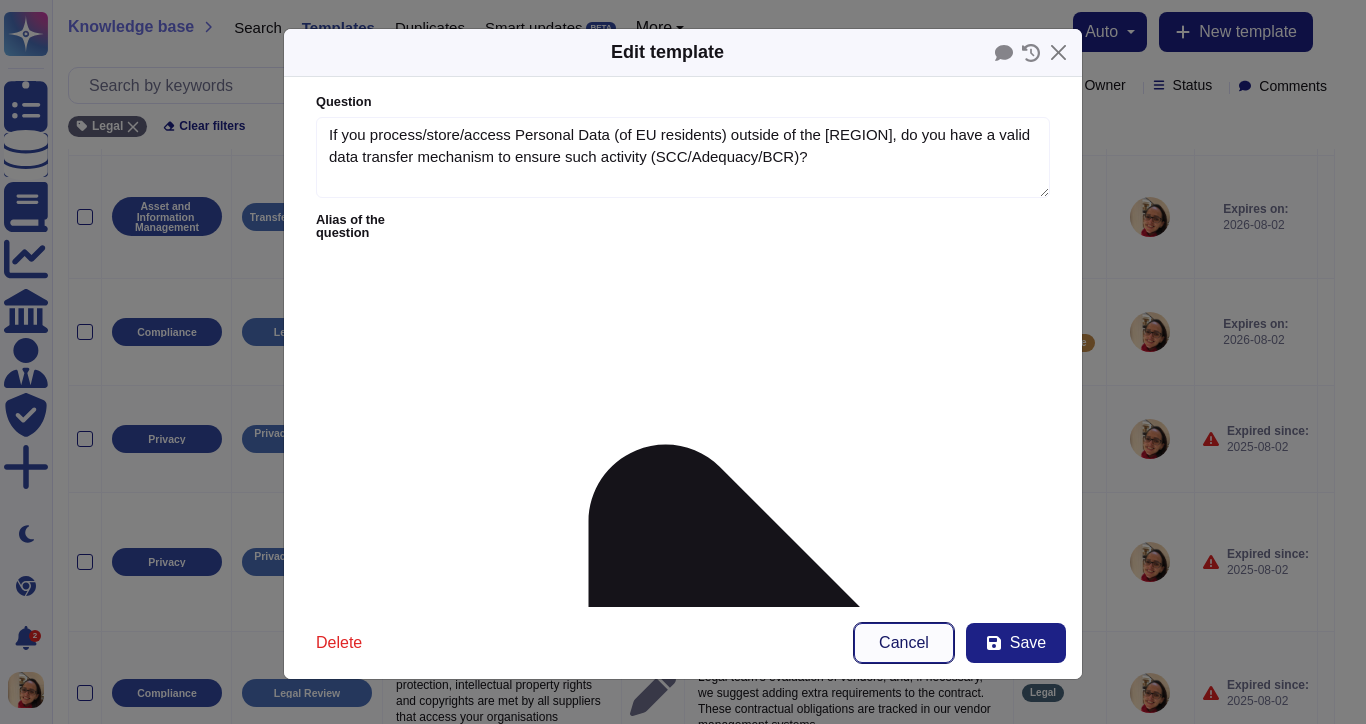 click on "Cancel" at bounding box center (904, 643) 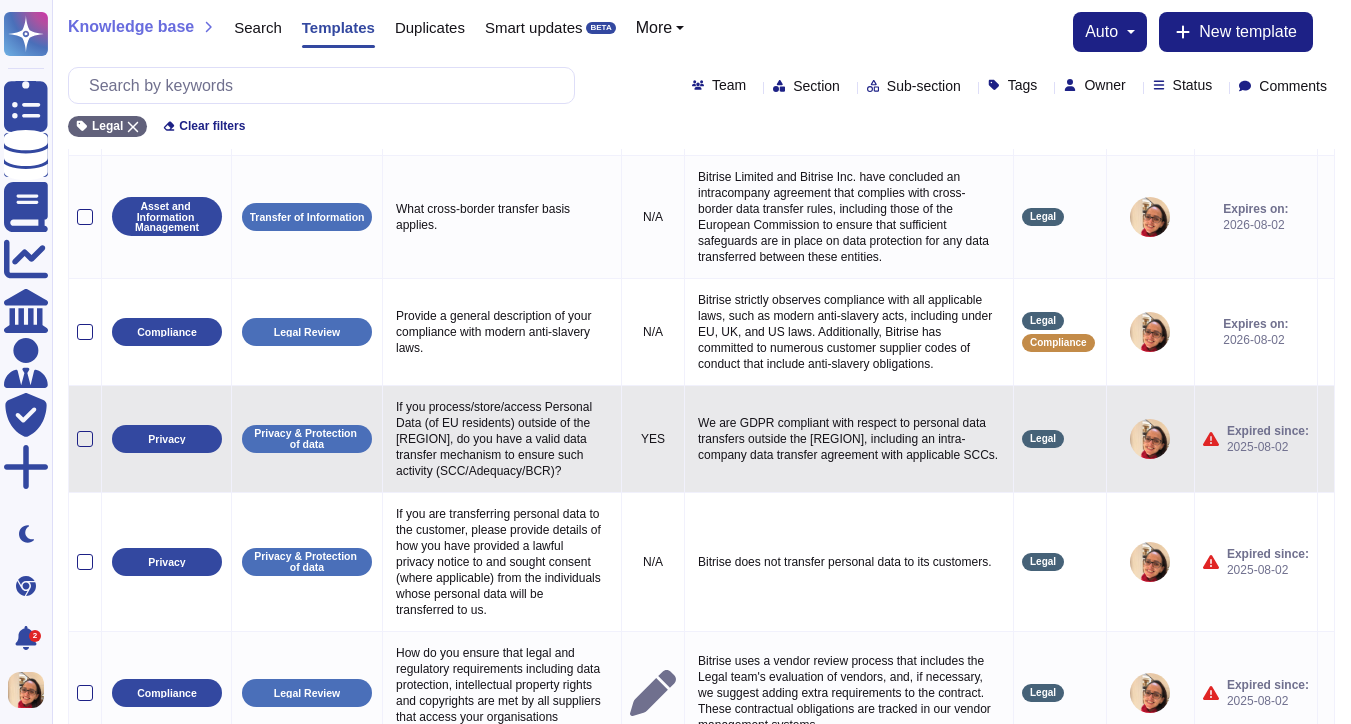 click 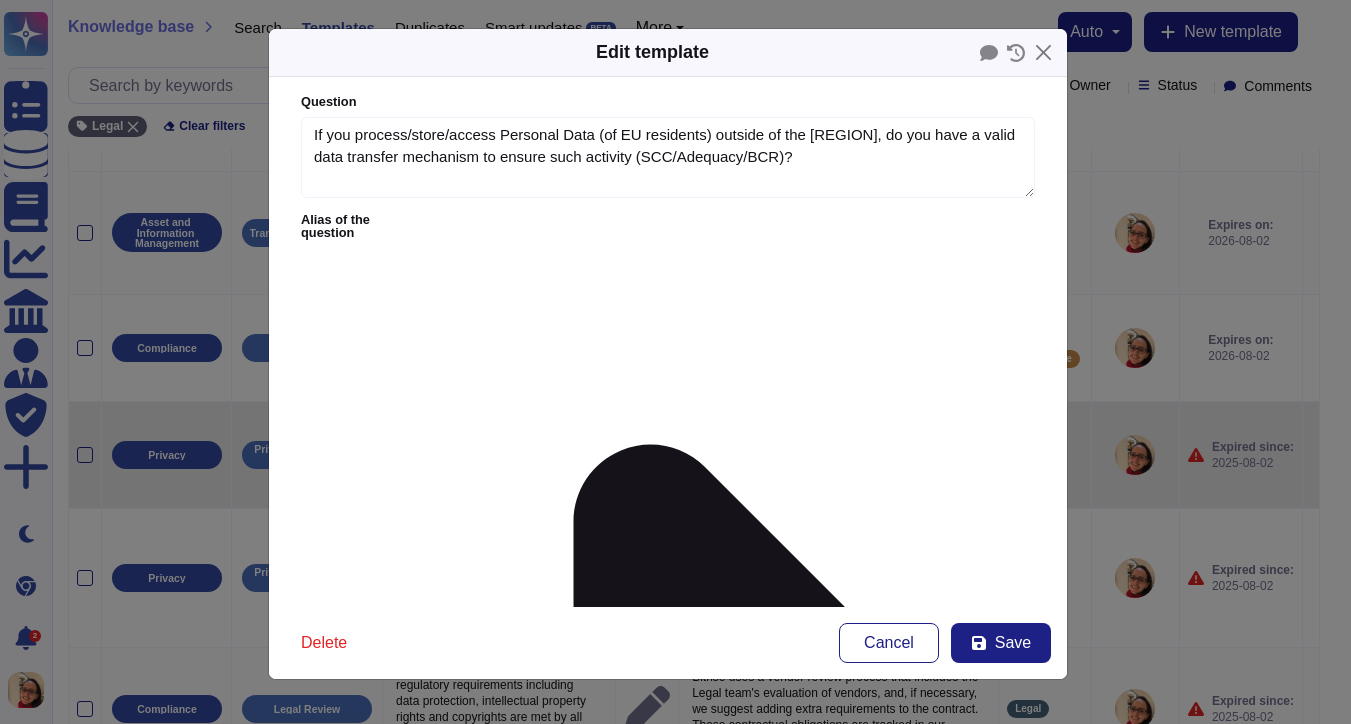 type on "If you process/store/access Personal Data (of EU residents) outside of the [REGION], do you have a valid data transfer mechanism to ensure such activity (SCC/Adequacy/BCR)?" 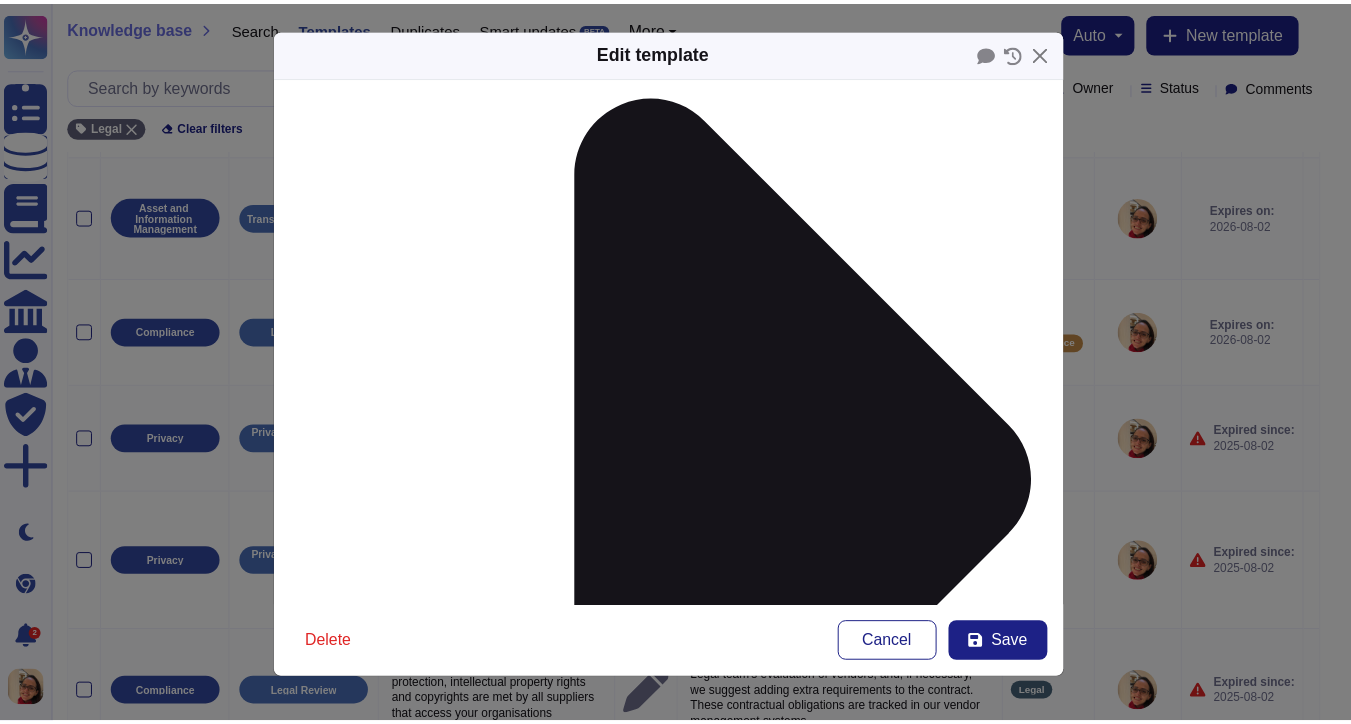 scroll, scrollTop: 355, scrollLeft: 0, axis: vertical 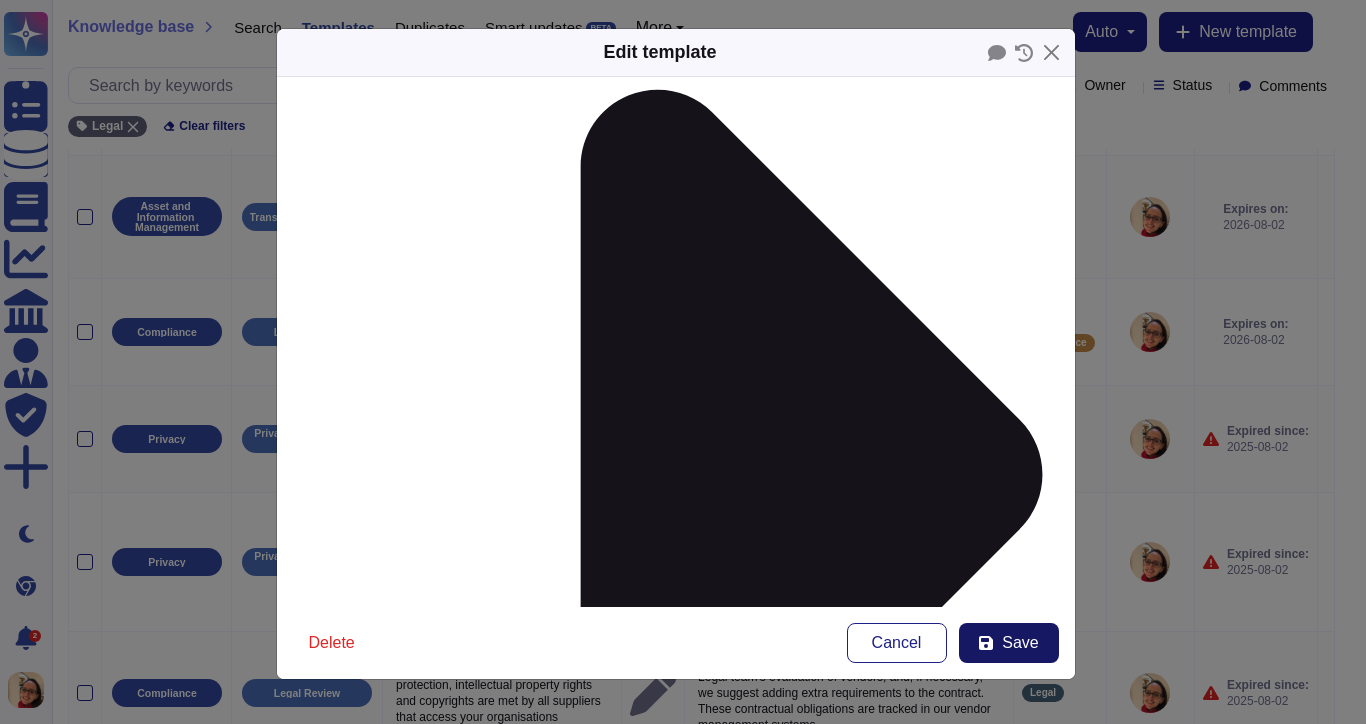click on "Save" at bounding box center (1009, 643) 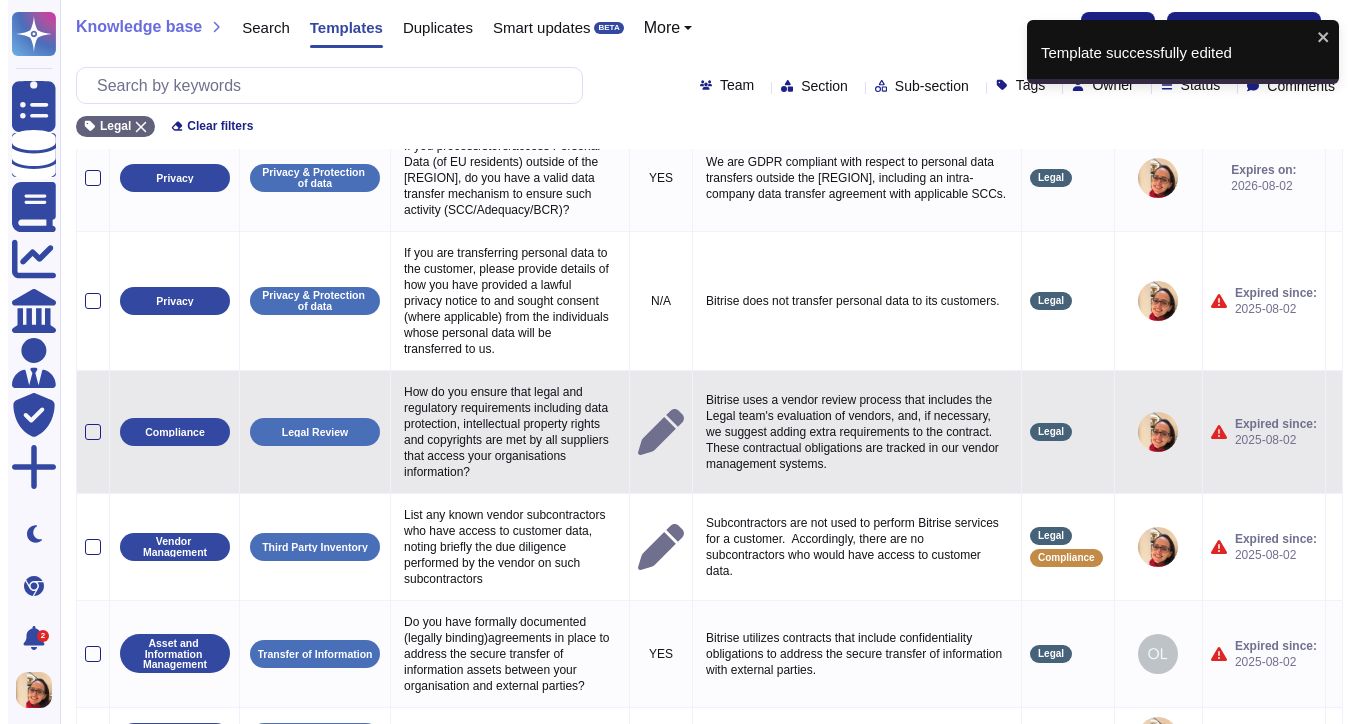 scroll, scrollTop: 431, scrollLeft: 0, axis: vertical 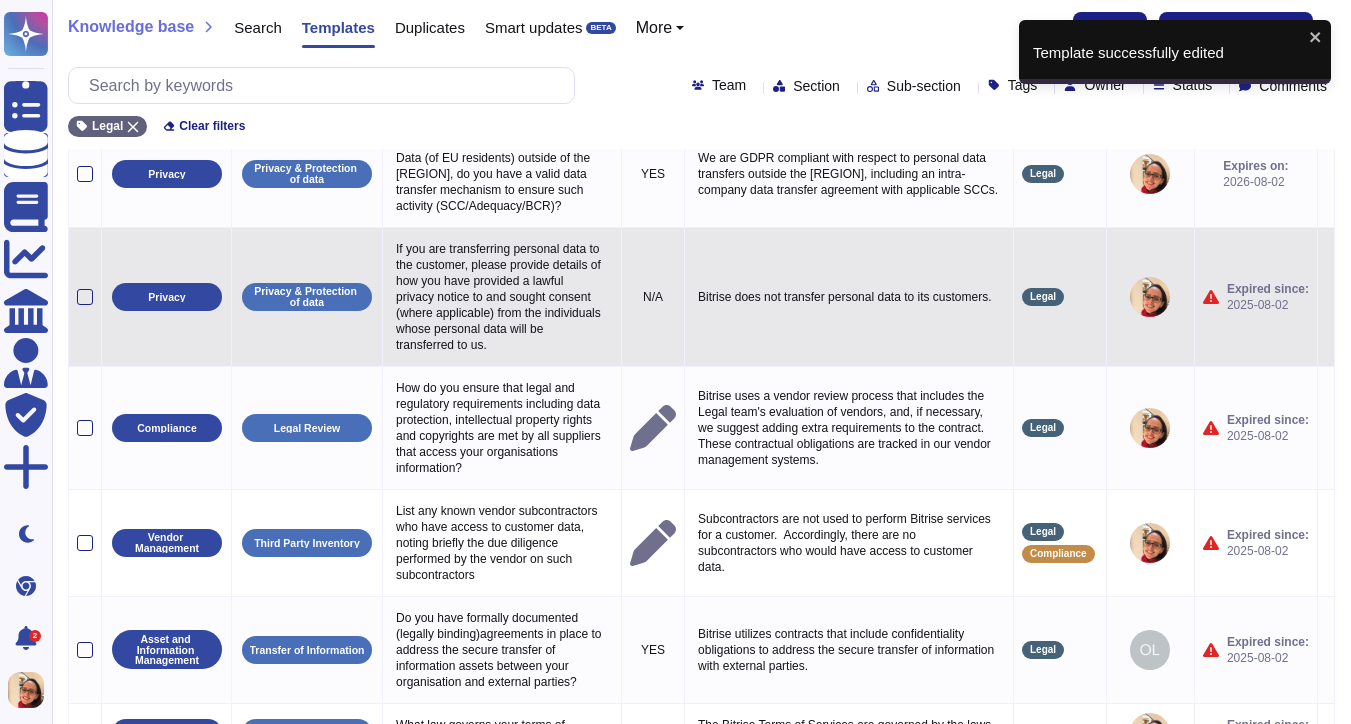click 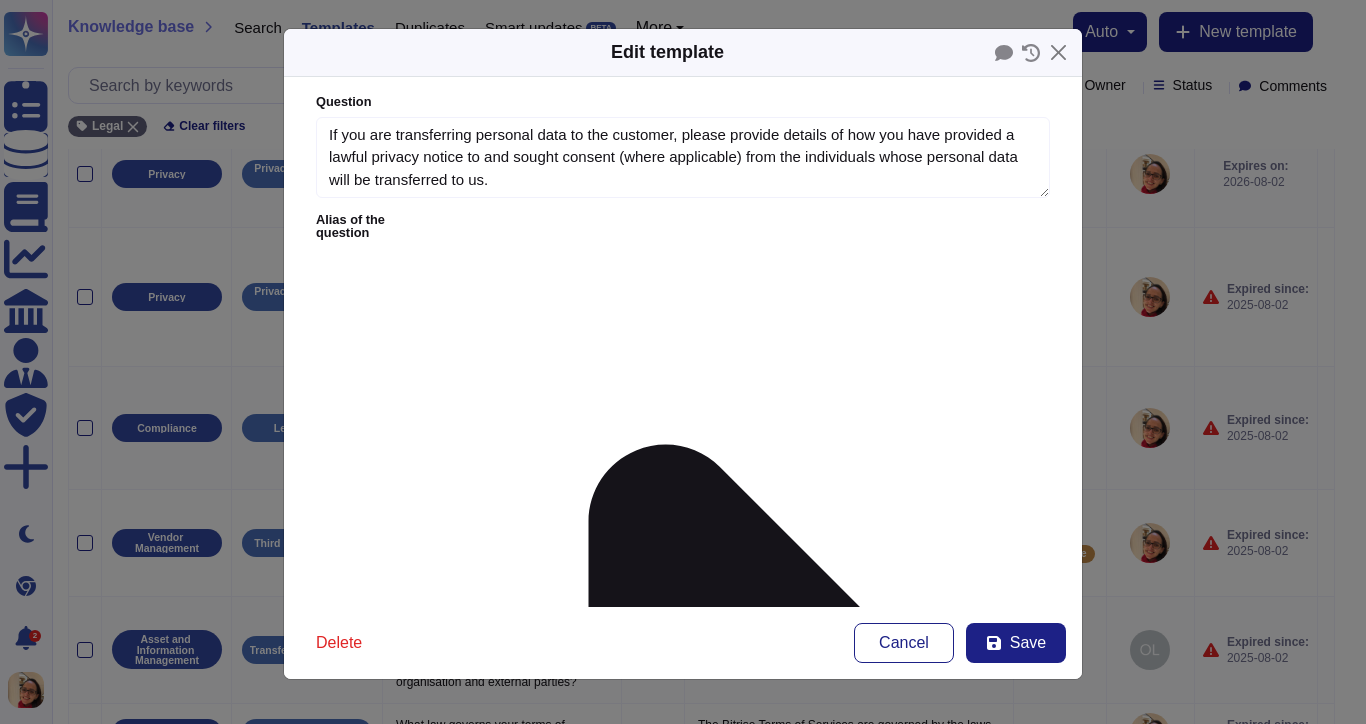 type on "If you are transferring personal data to the customer, please provide details of how you have provided a lawful privacy notice to and sought consent (where applicable) from the individuals whose personal data will be transferred to us." 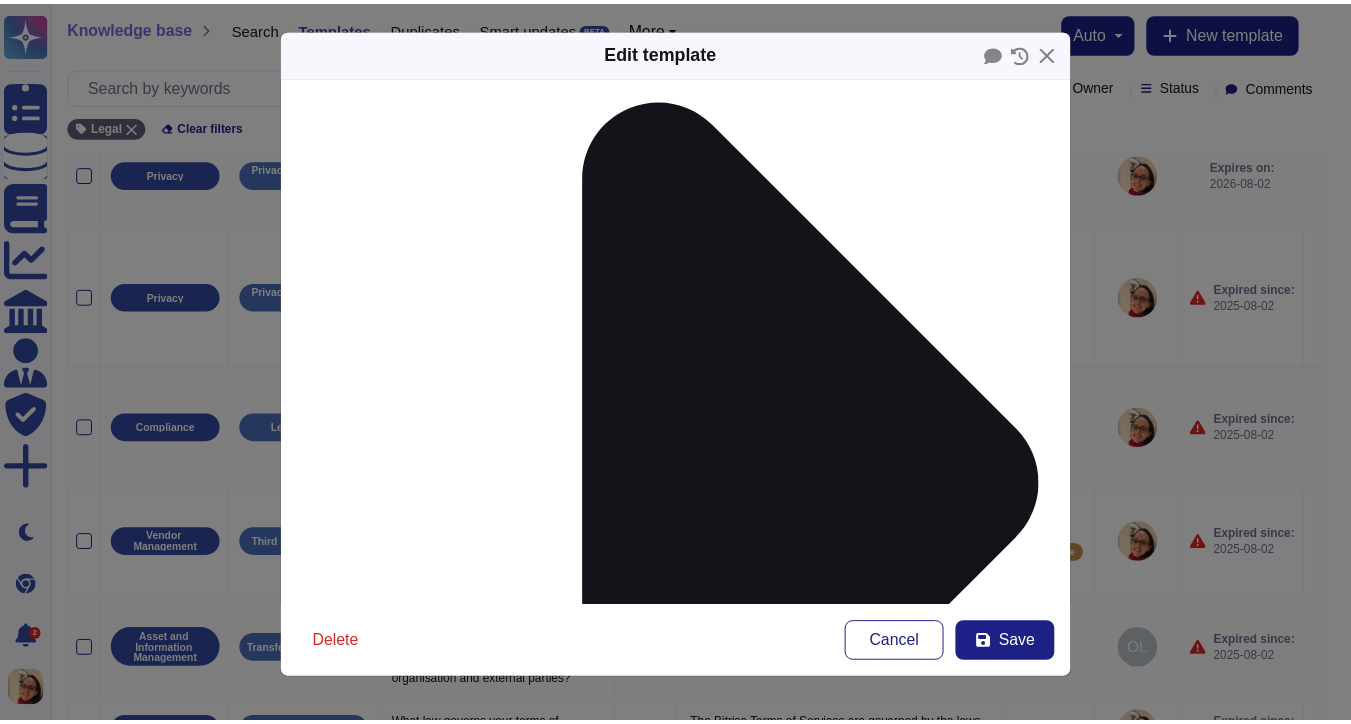 scroll, scrollTop: 355, scrollLeft: 0, axis: vertical 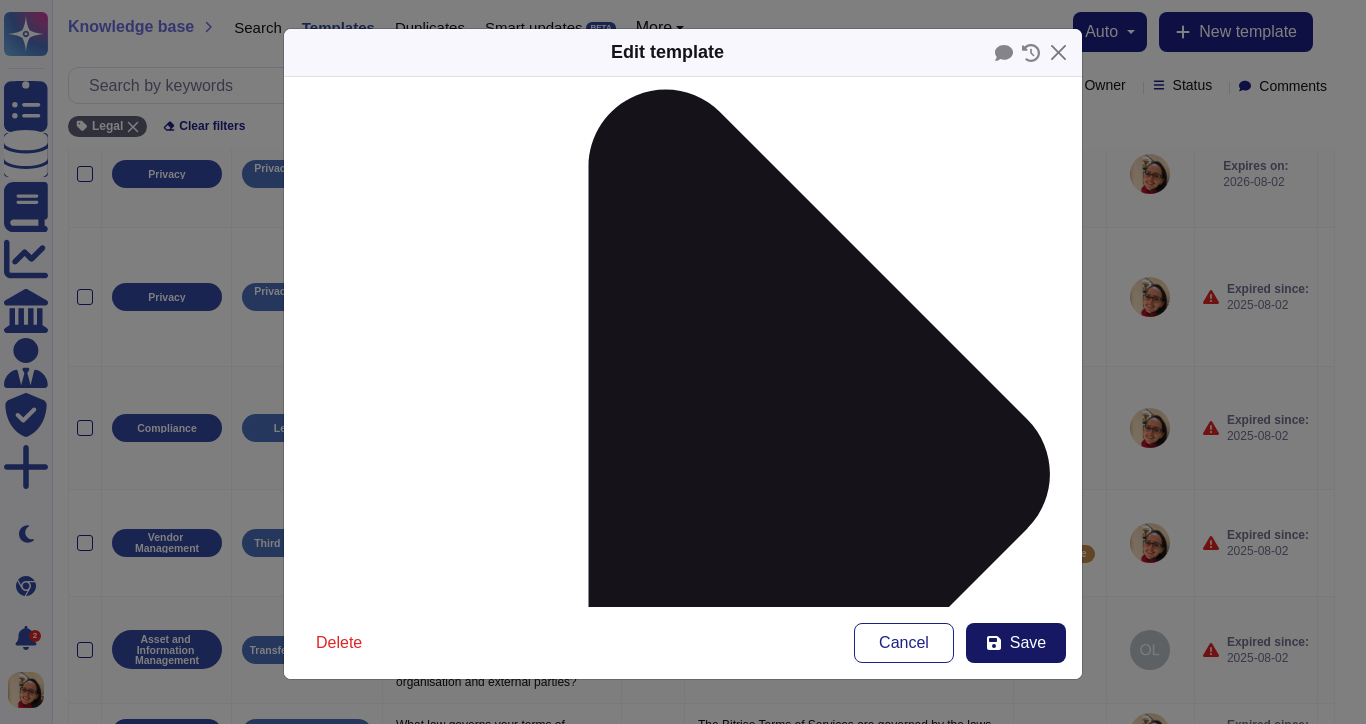 click on "Save" at bounding box center (1028, 643) 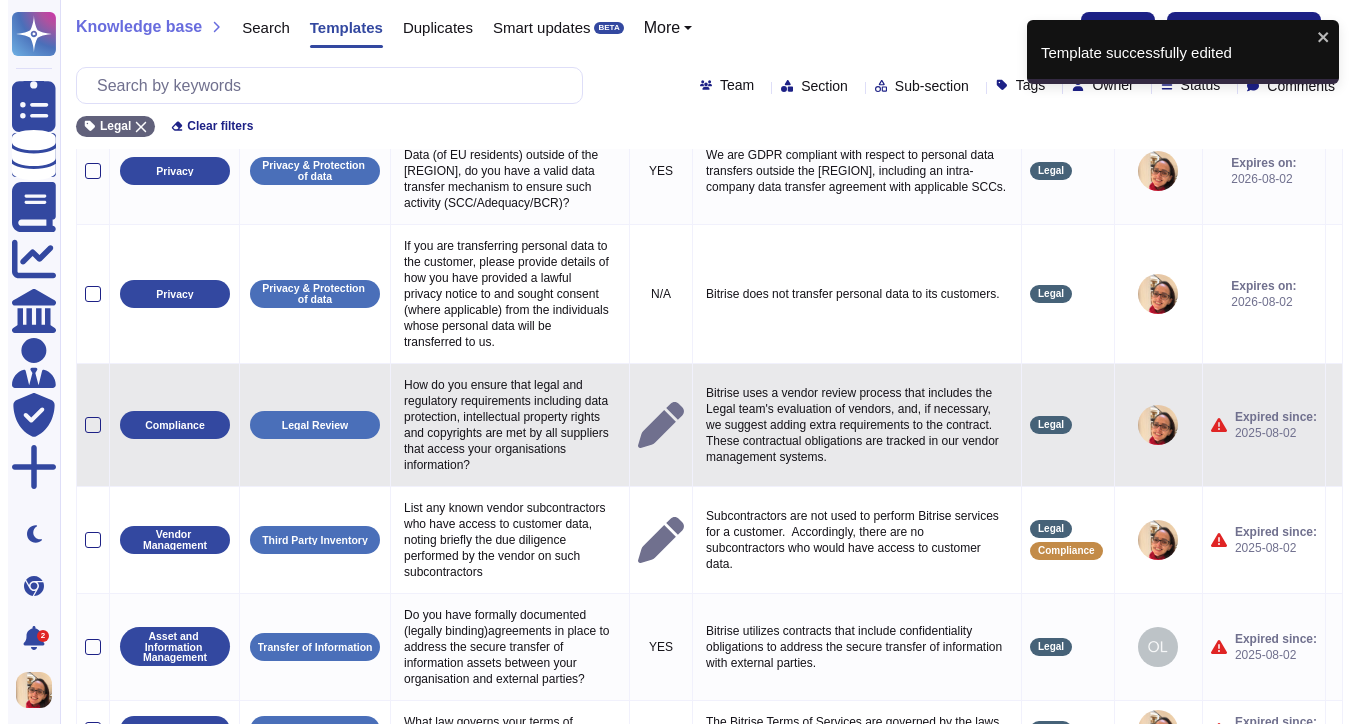 scroll, scrollTop: 435, scrollLeft: 0, axis: vertical 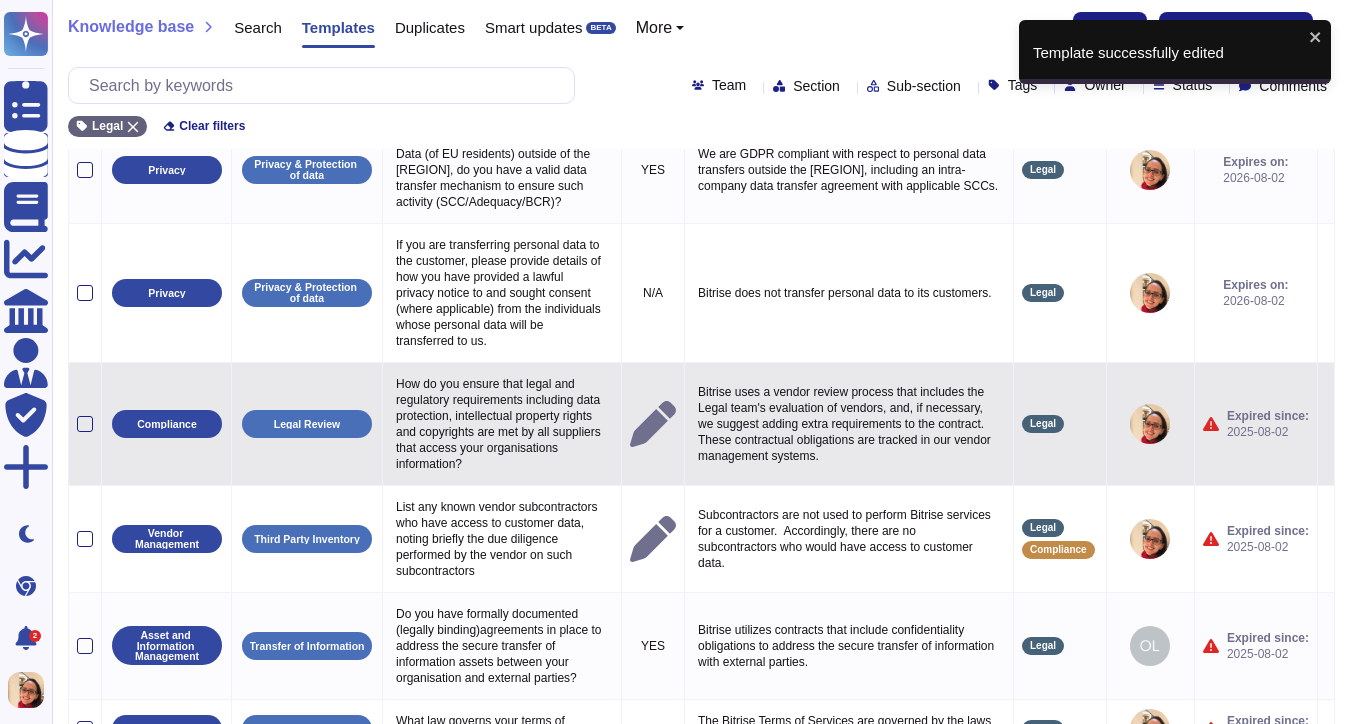 click 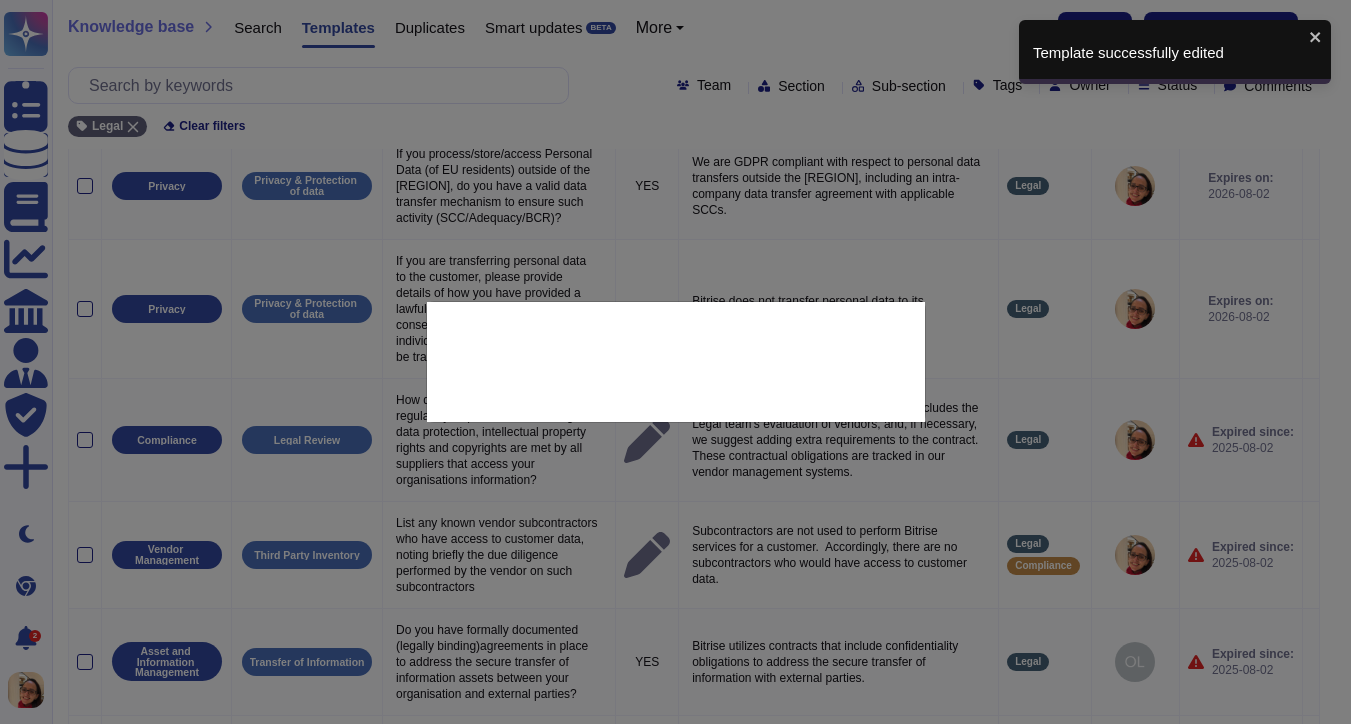 type on "How do you ensure that legal and regulatory requirements including data protection, intellectual property rights and copyrights are met by all suppliers that access your organisations information?" 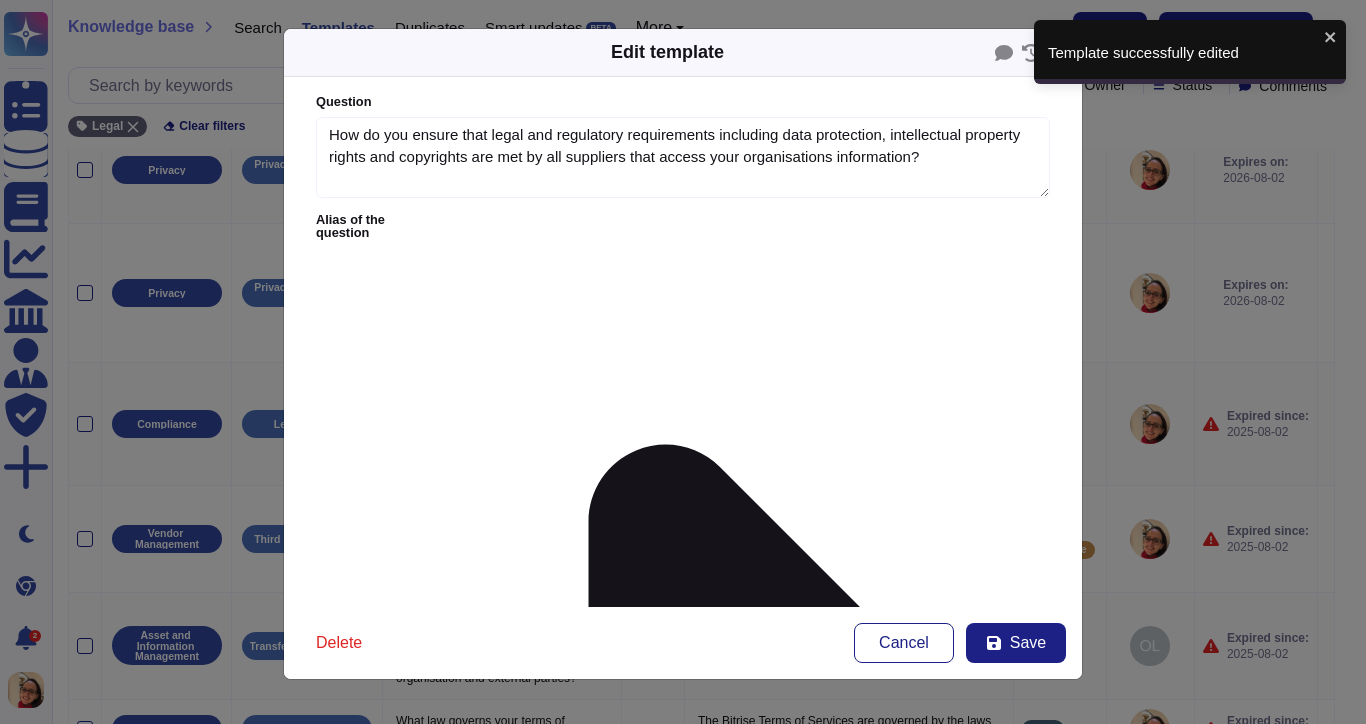 type on "How do you ensure that legal and regulatory requirements including data protection, intellectual property rights and copyrights are met by all suppliers that access your organisations information?" 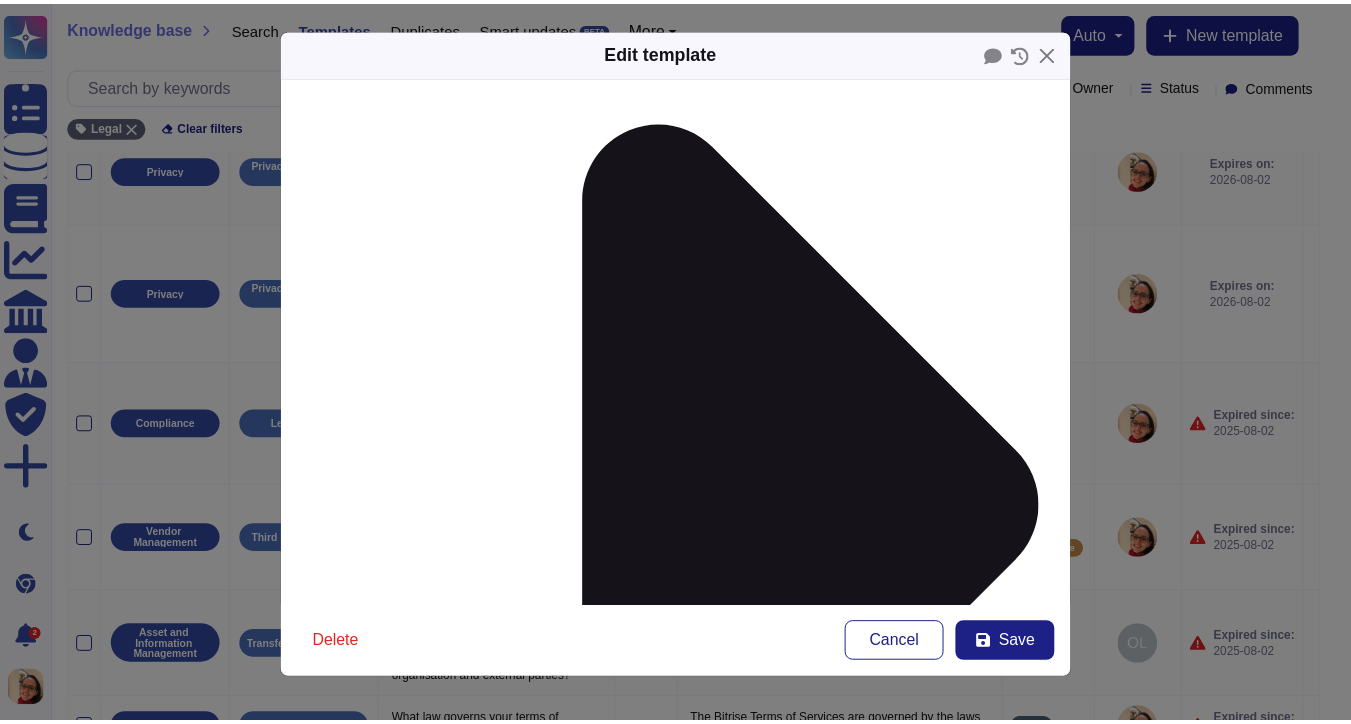 scroll, scrollTop: 322, scrollLeft: 0, axis: vertical 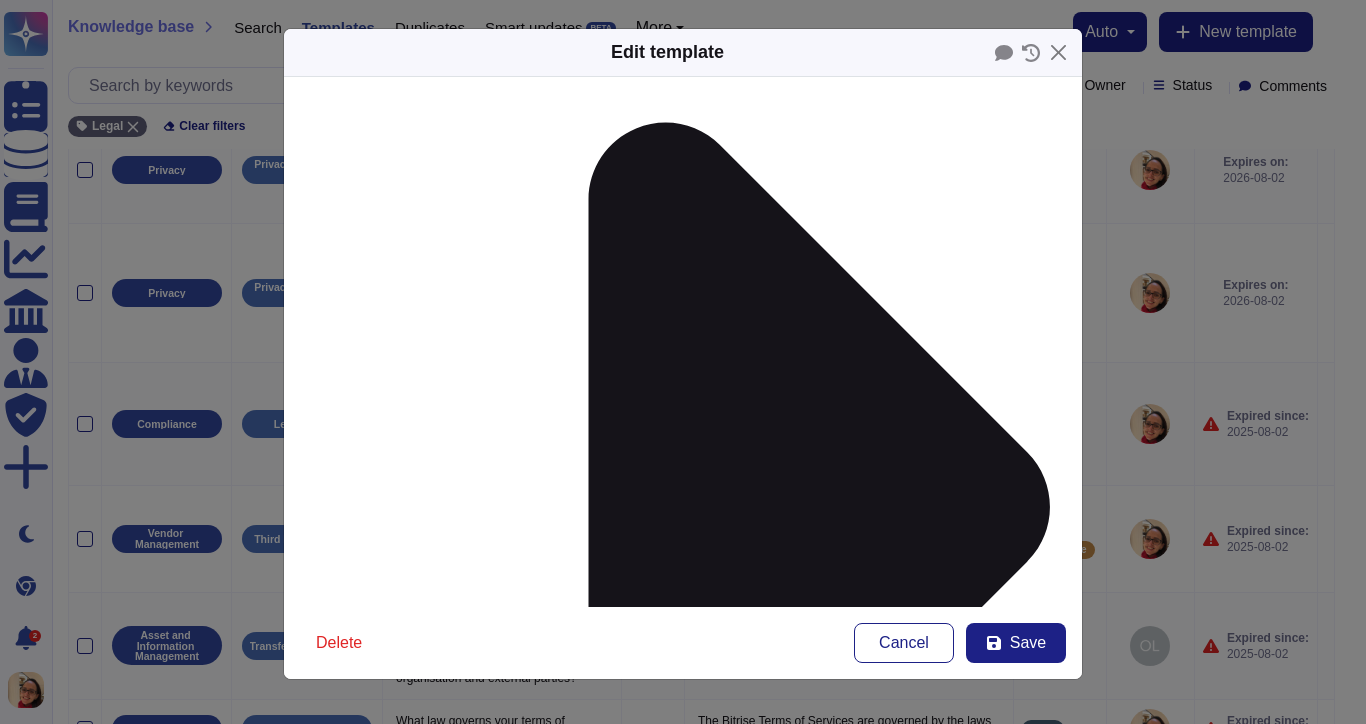 click on "N/A" at bounding box center [537, 1328] 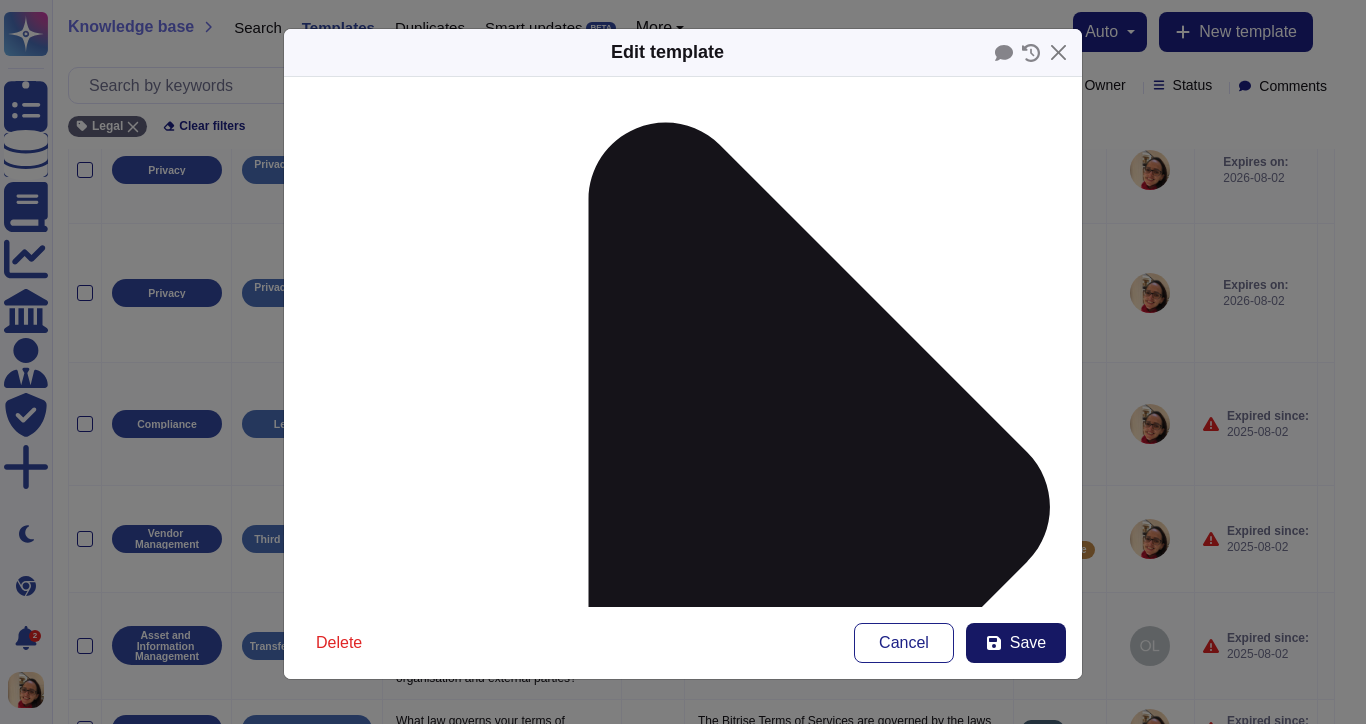 click on "Save" at bounding box center [1016, 643] 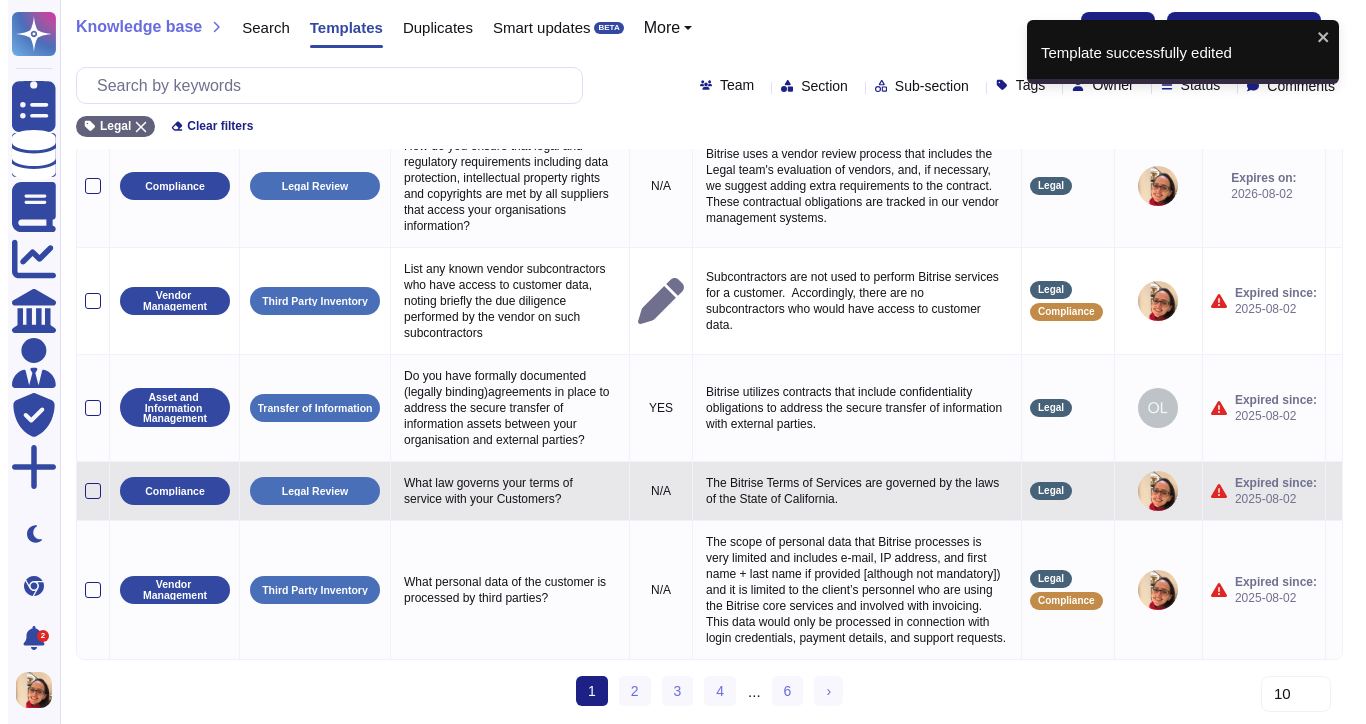 scroll, scrollTop: 737, scrollLeft: 0, axis: vertical 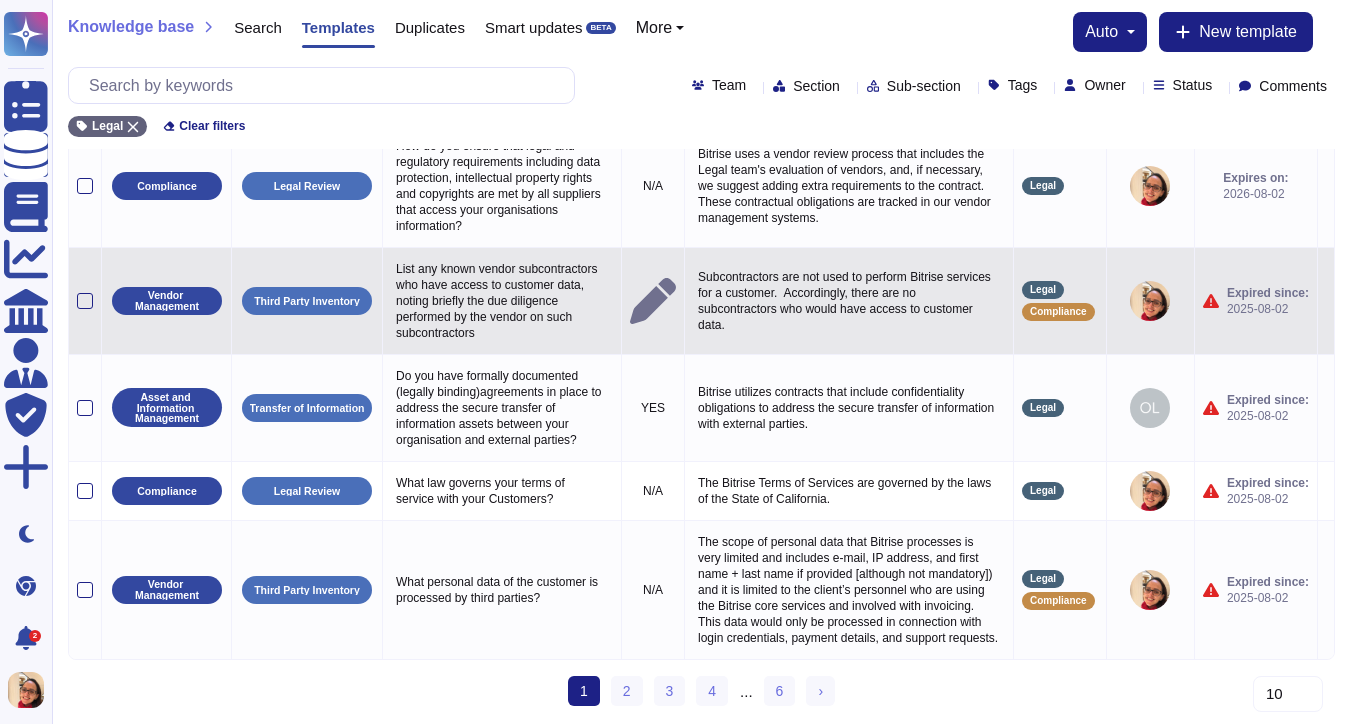 click 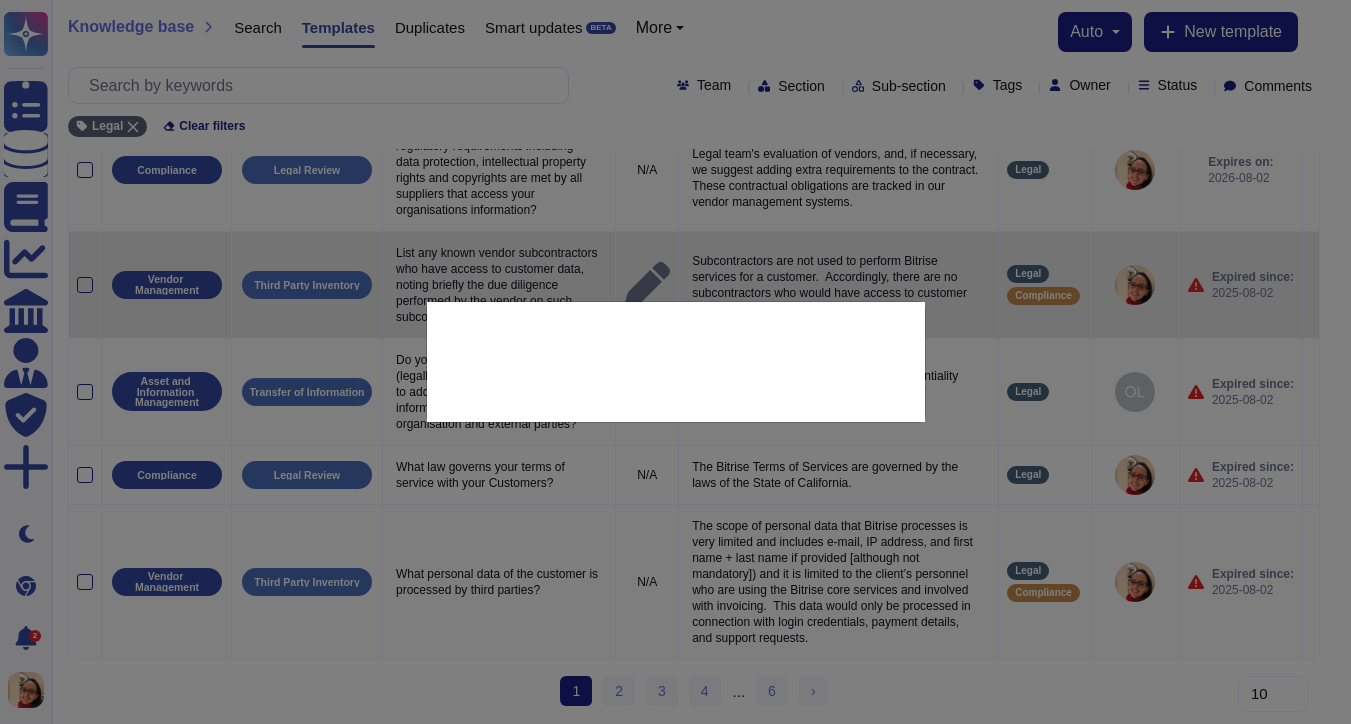 type on "List any known vendor subcontractors who have access to customer data, noting briefly the due diligence performed by the vendor on such subcontractors" 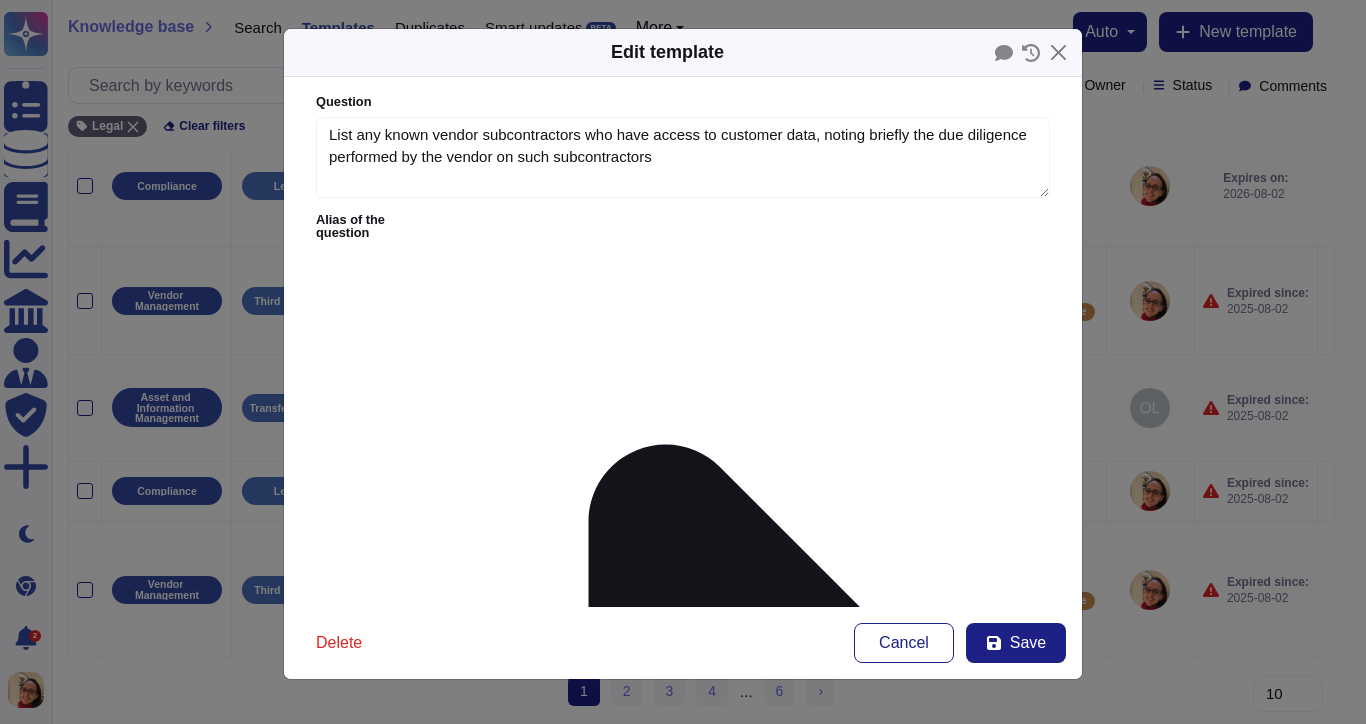 type on "List any known vendor subcontractors who have access to customer data, noting briefly the due diligence performed by the vendor on such subcontractors" 